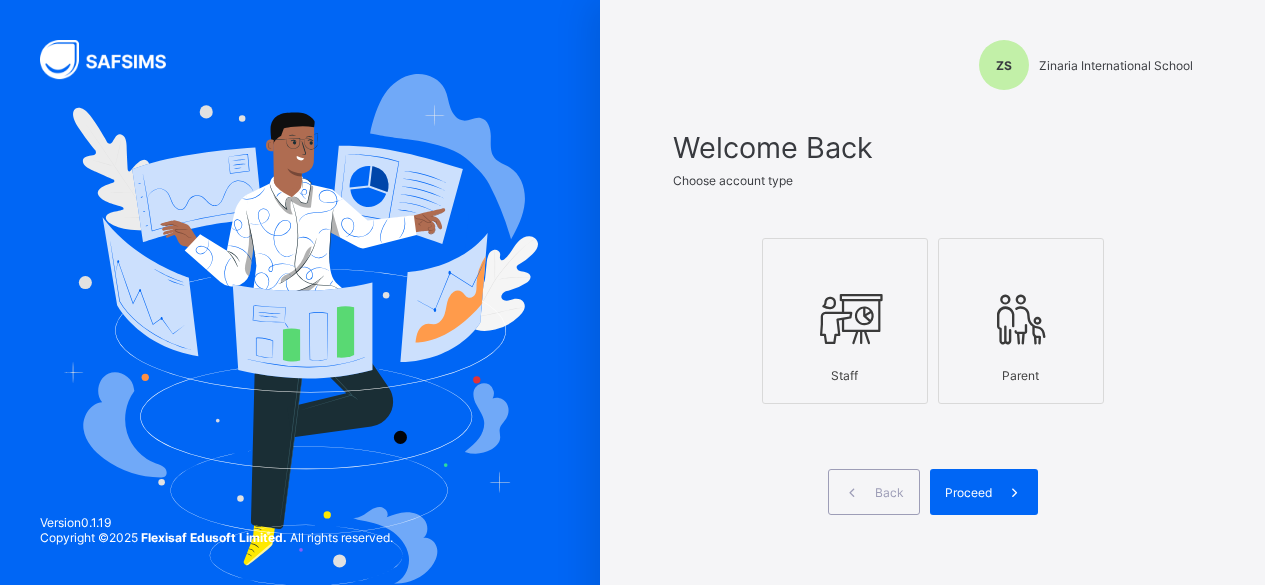 scroll, scrollTop: 0, scrollLeft: 0, axis: both 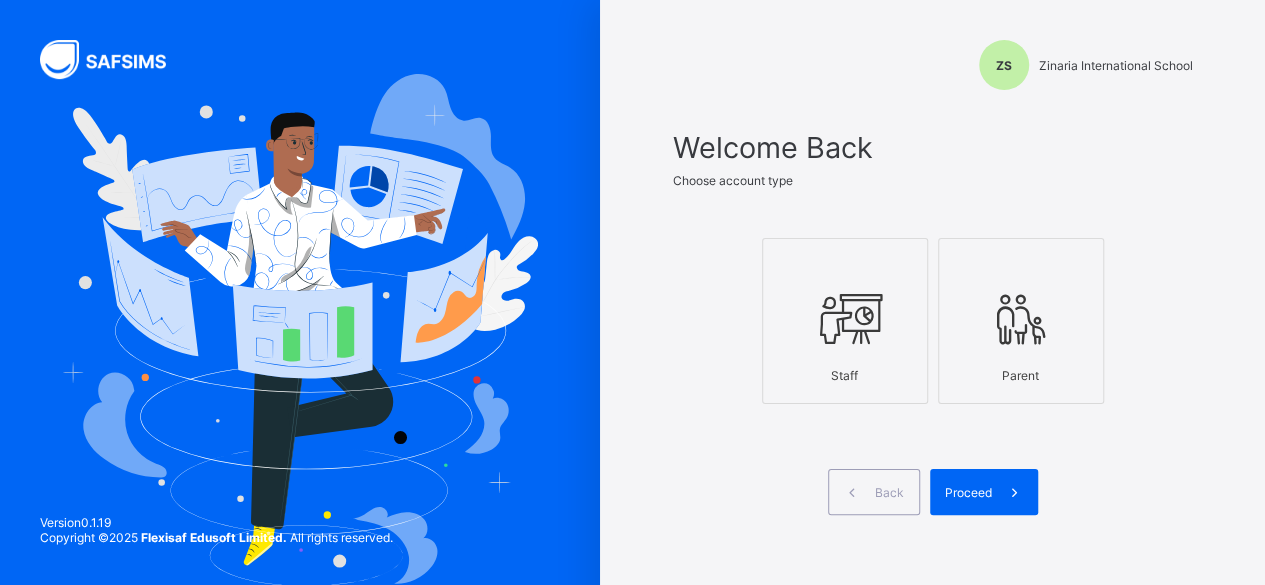 click at bounding box center [845, 319] 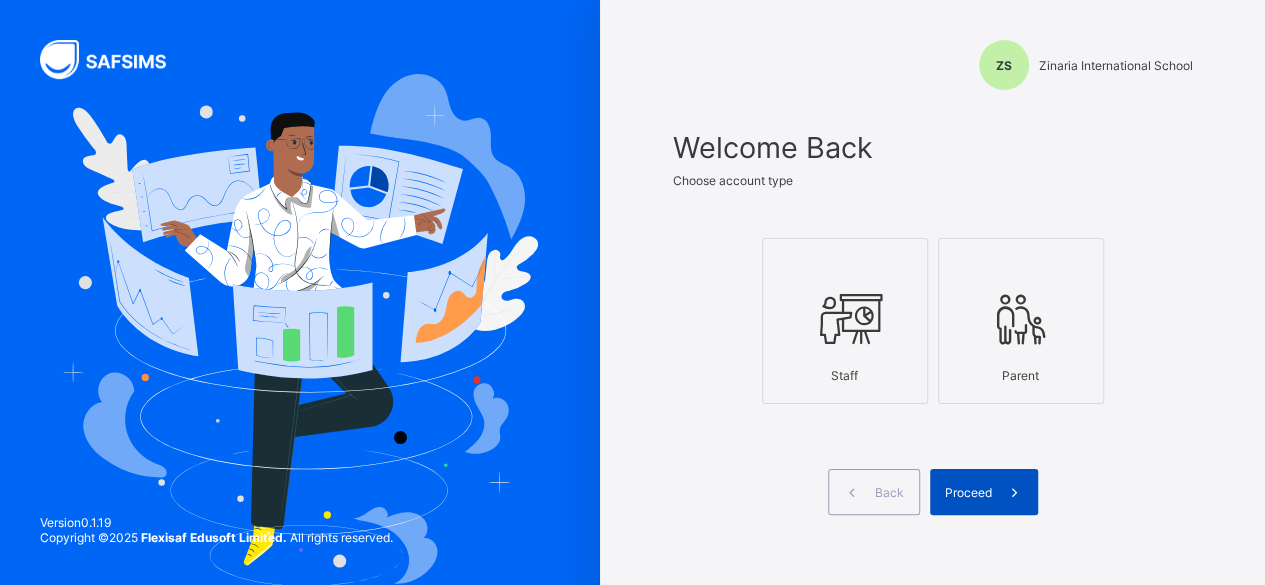 click at bounding box center (1015, 492) 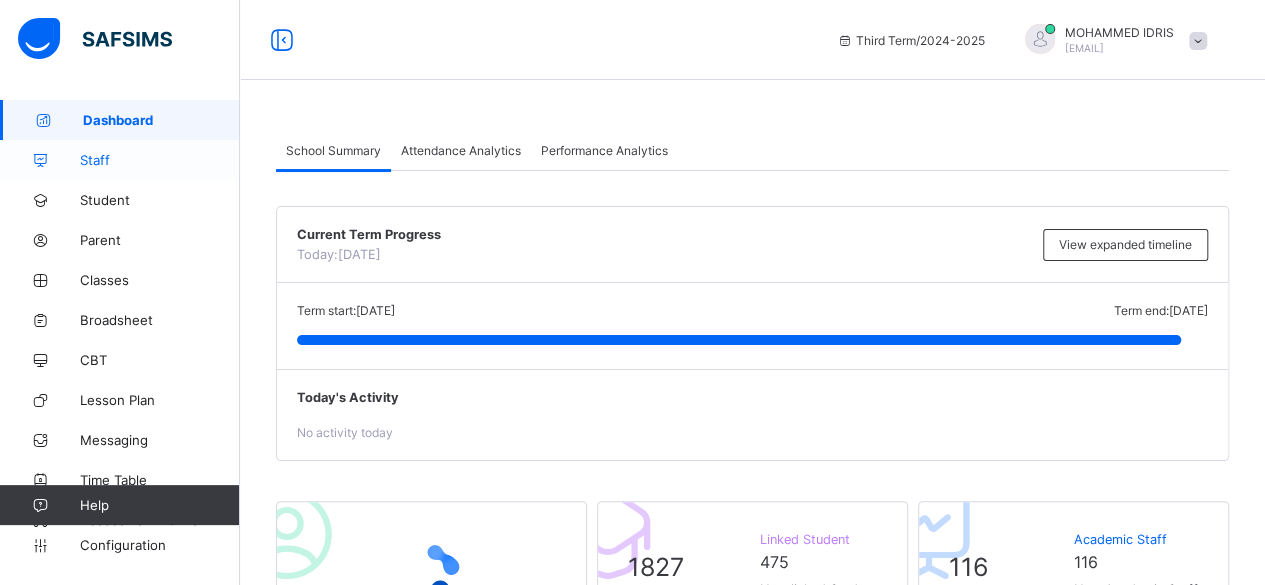 click on "Staff" at bounding box center (160, 160) 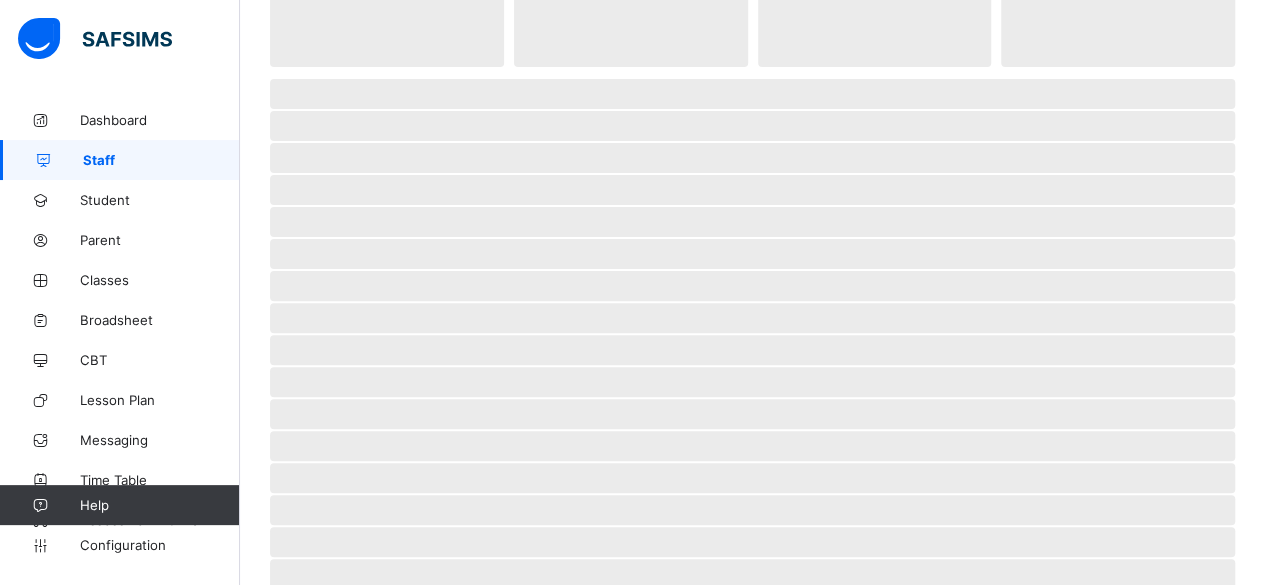 scroll, scrollTop: 186, scrollLeft: 0, axis: vertical 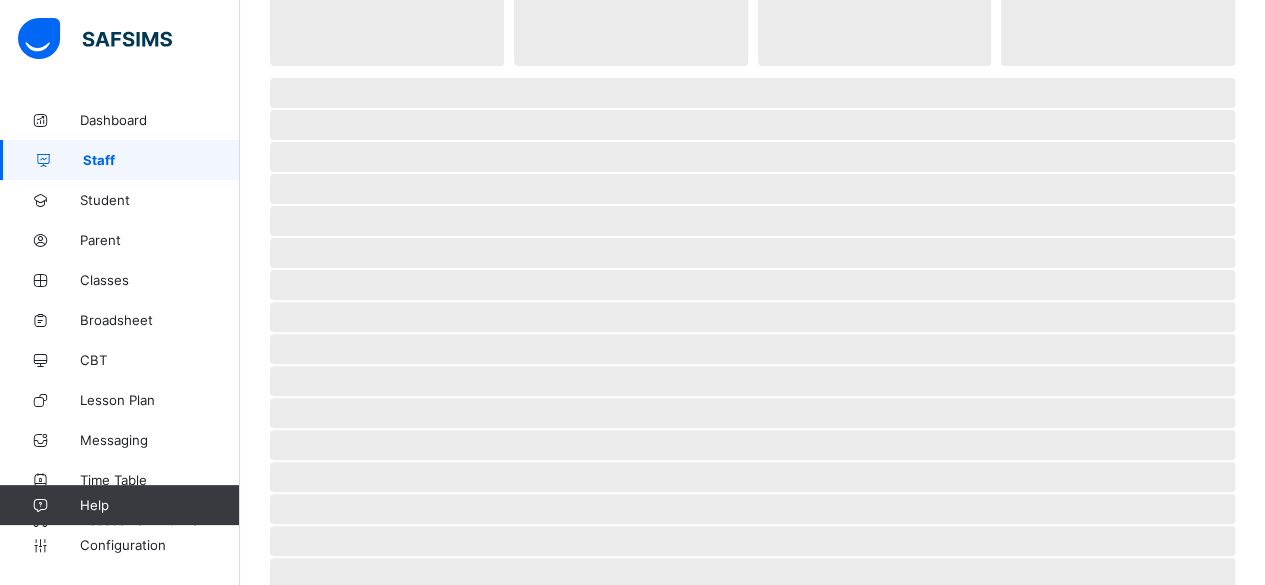 click on "‌" at bounding box center (752, 413) 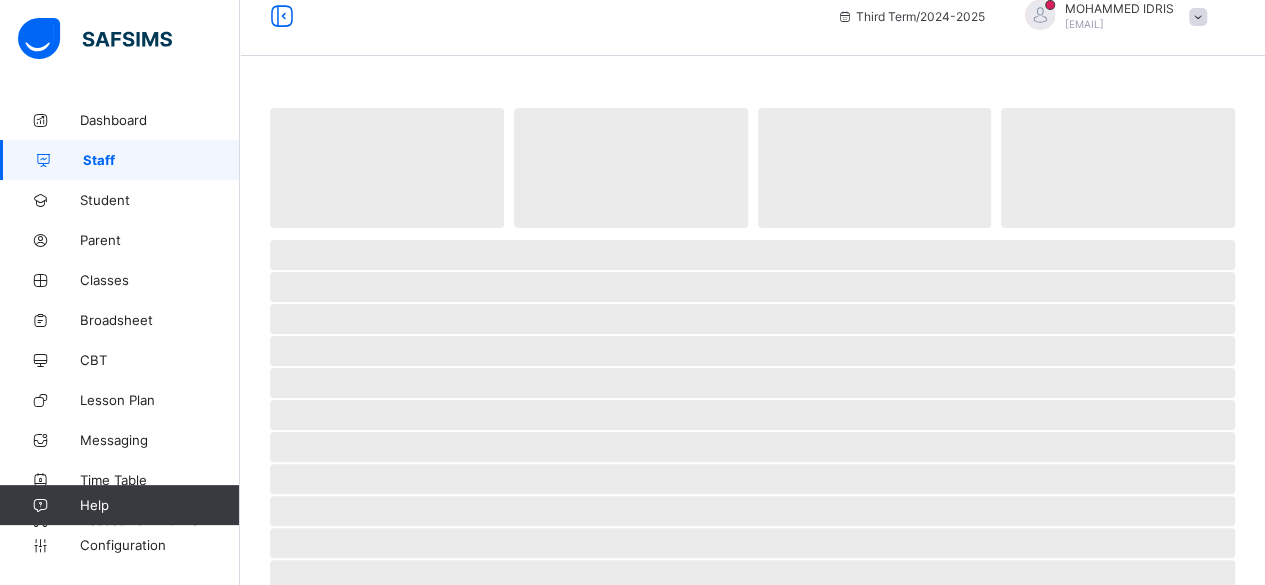 scroll, scrollTop: 0, scrollLeft: 0, axis: both 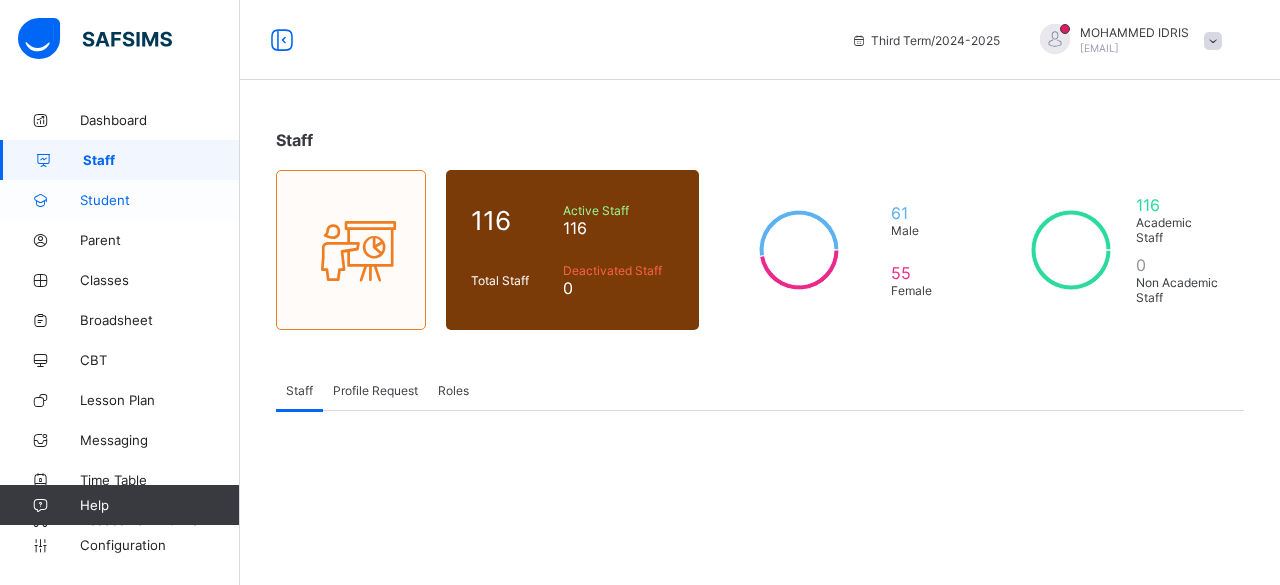 click on "Student" at bounding box center [160, 200] 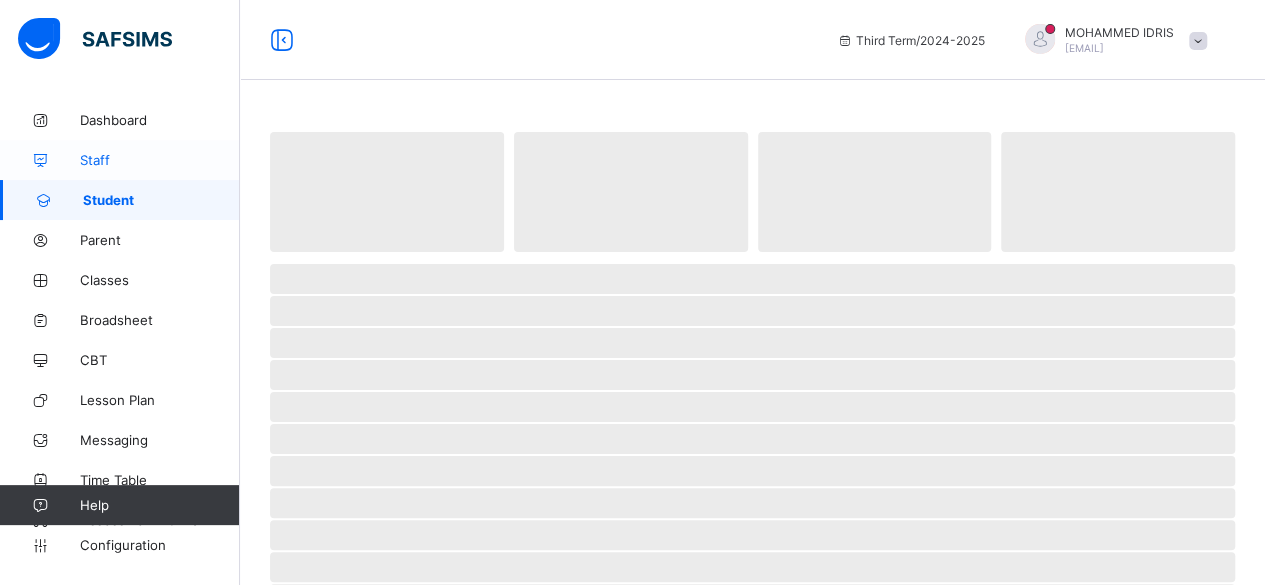 click on "Staff" at bounding box center (160, 160) 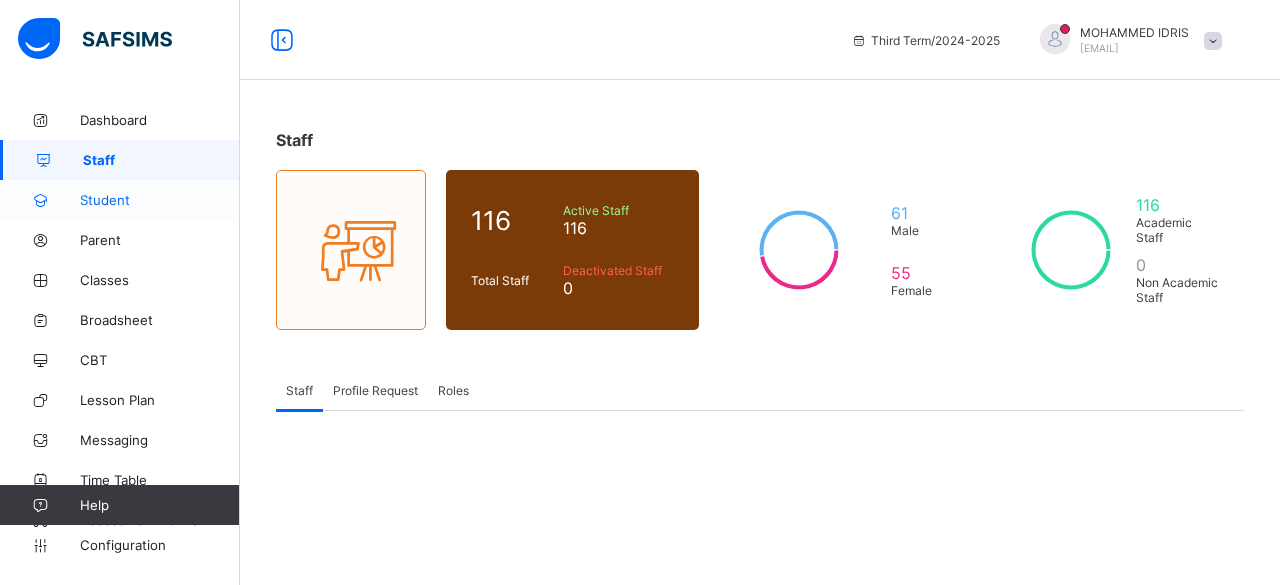 click on "Student" at bounding box center [120, 200] 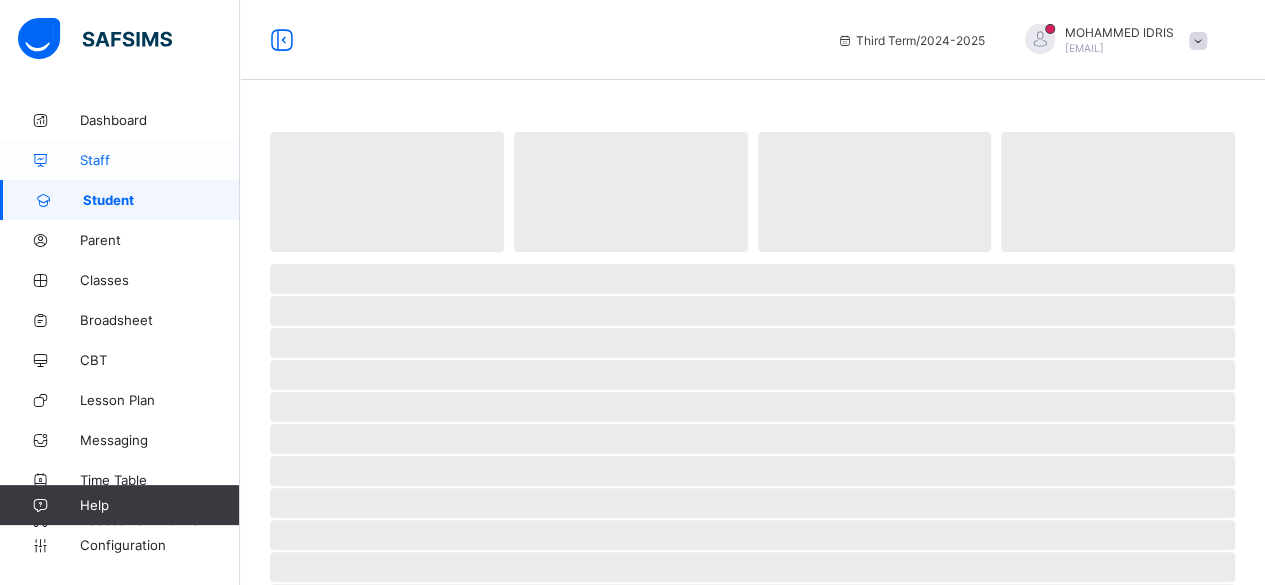 click on "Staff" at bounding box center (160, 160) 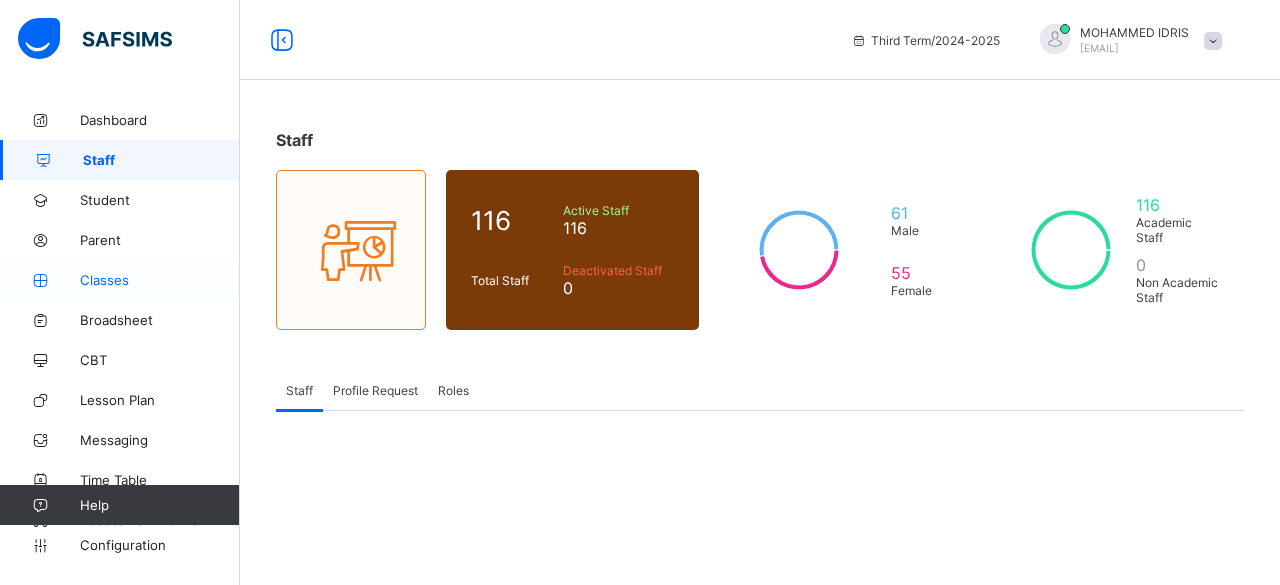 click on "Classes" at bounding box center (160, 280) 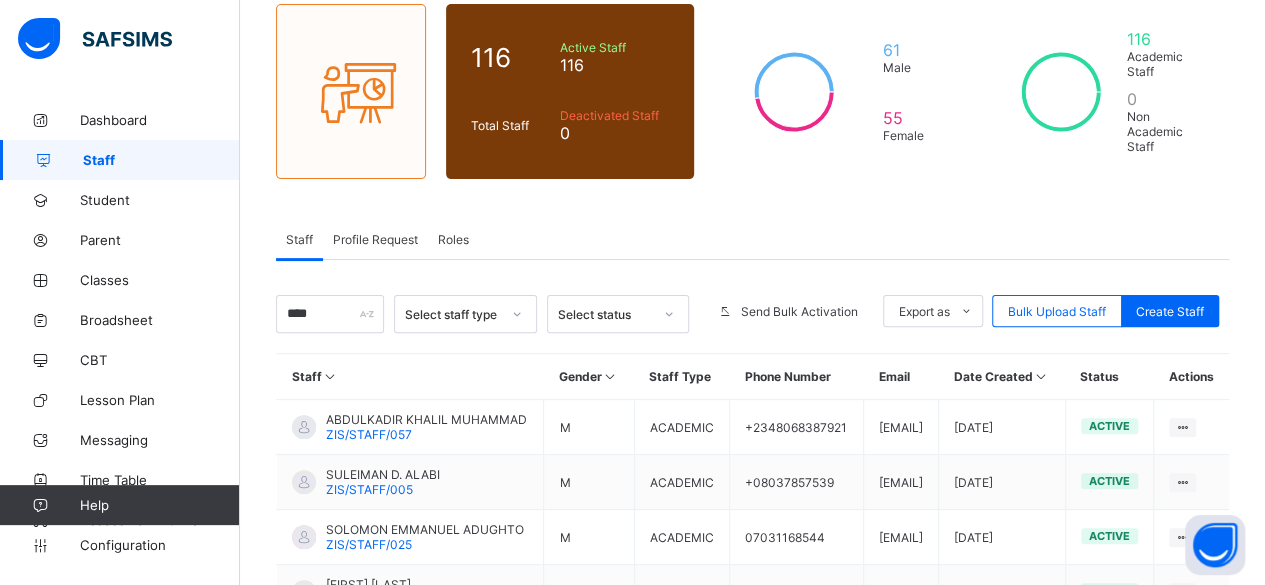 scroll, scrollTop: 0, scrollLeft: 0, axis: both 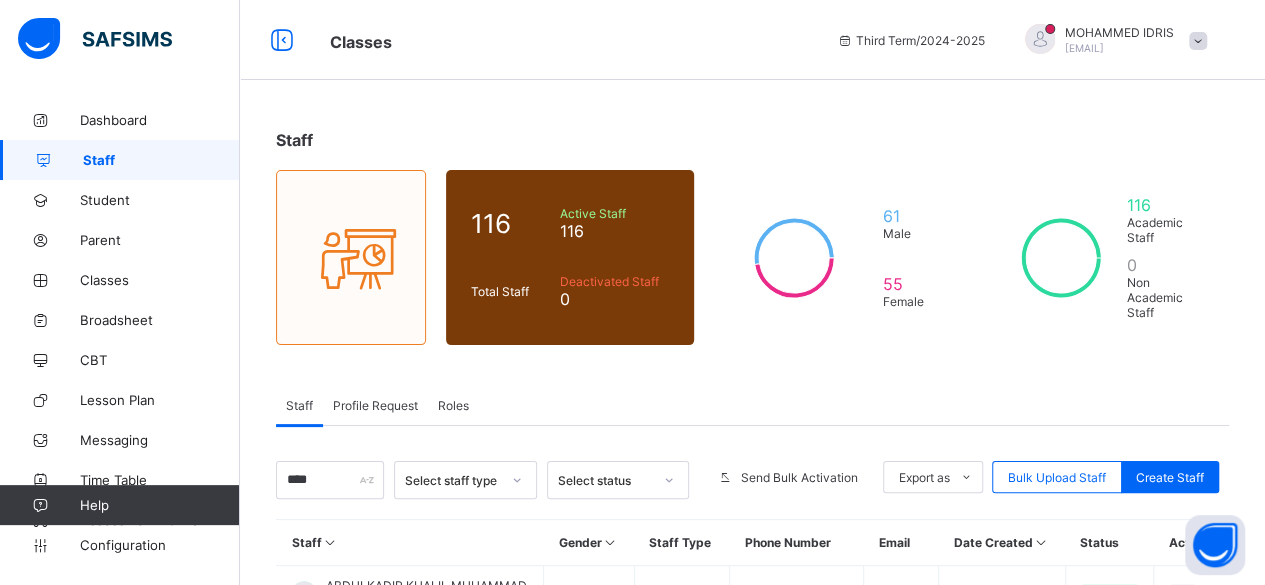 click on "****" at bounding box center (330, 480) 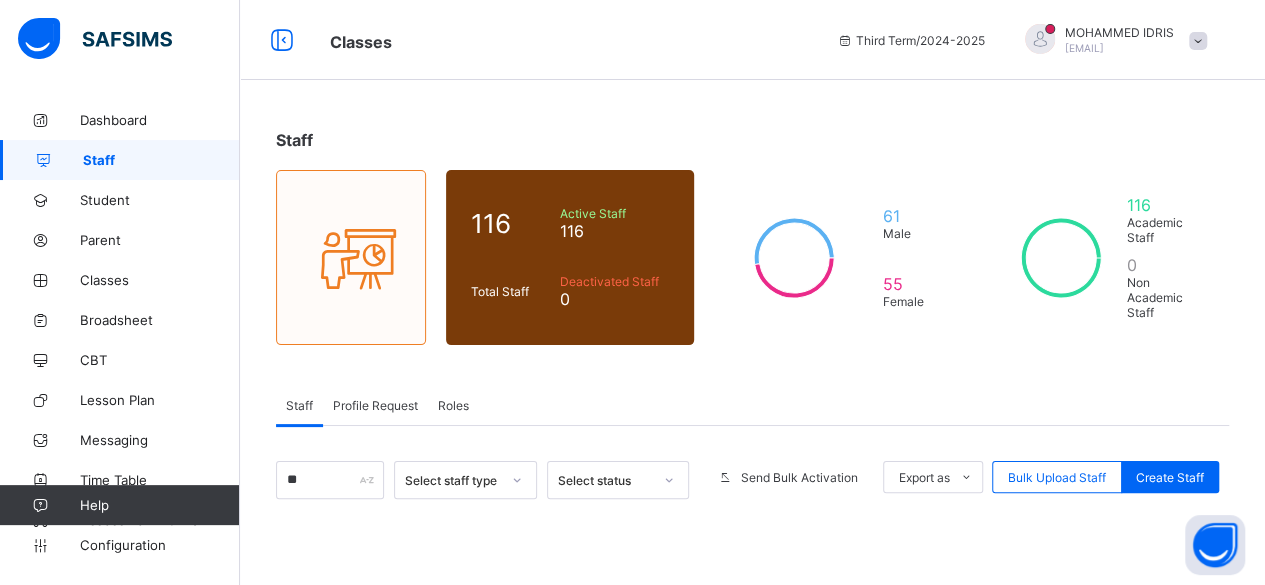 type on "****" 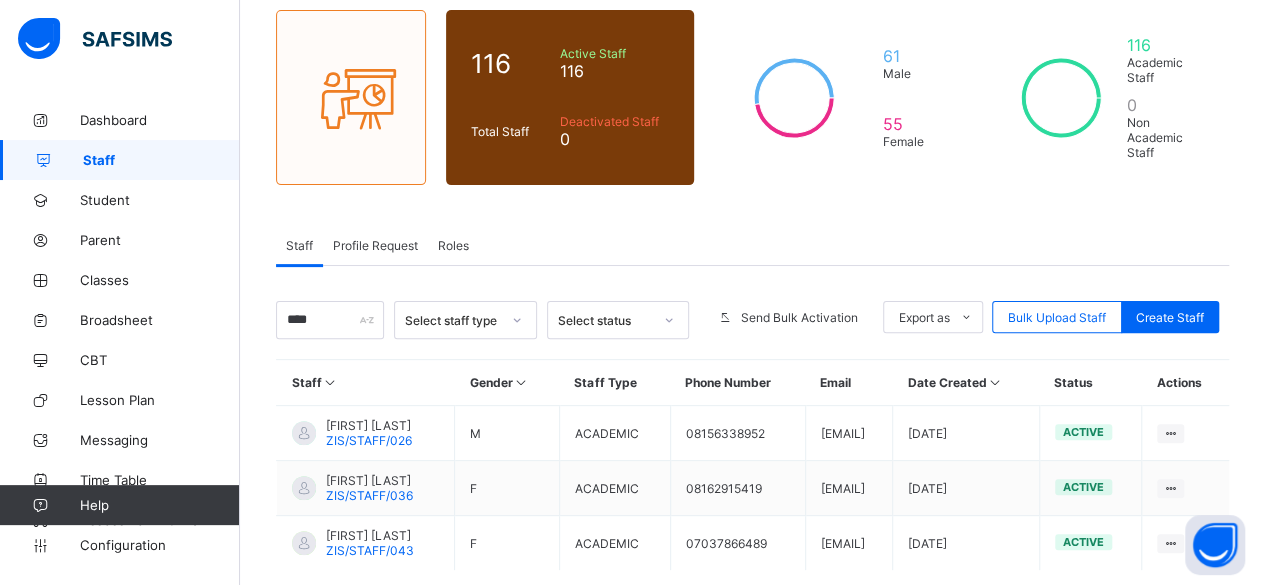 scroll, scrollTop: 160, scrollLeft: 0, axis: vertical 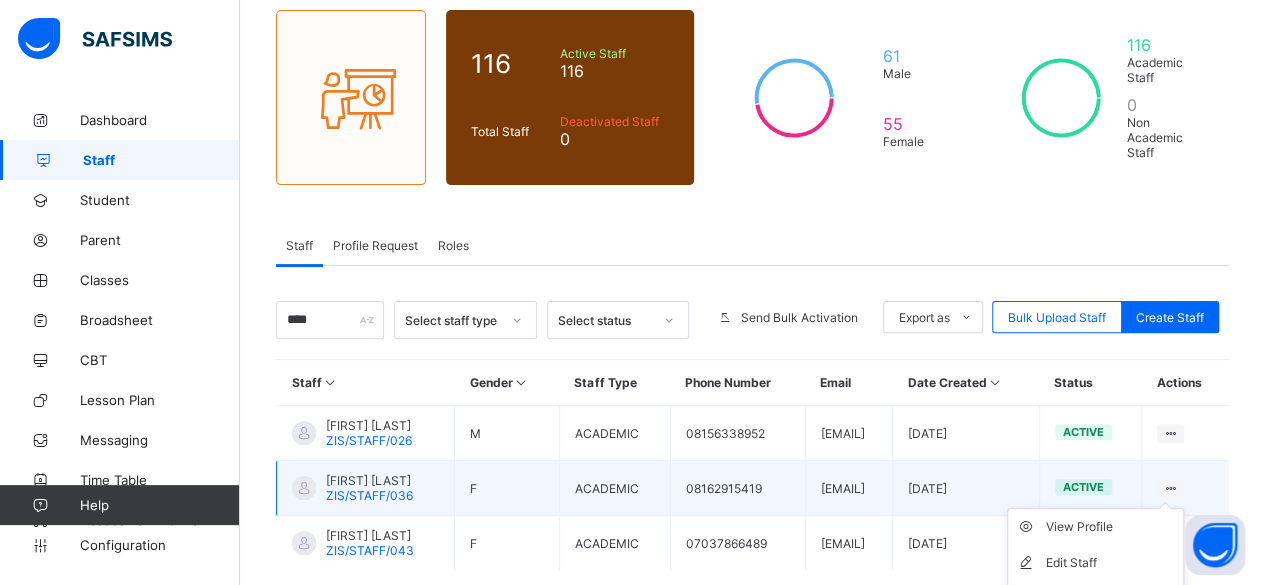 click on "View Profile Edit Staff Reset Password Resend Activation Link Change Email Delete Staff" at bounding box center [1095, 617] 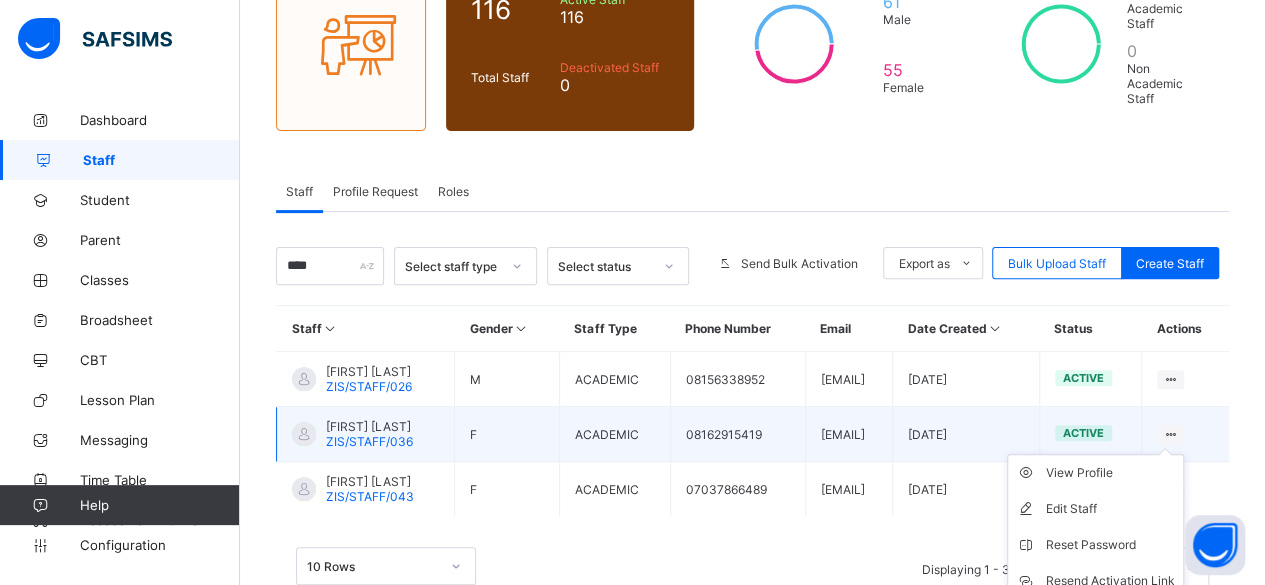 scroll, scrollTop: 274, scrollLeft: 0, axis: vertical 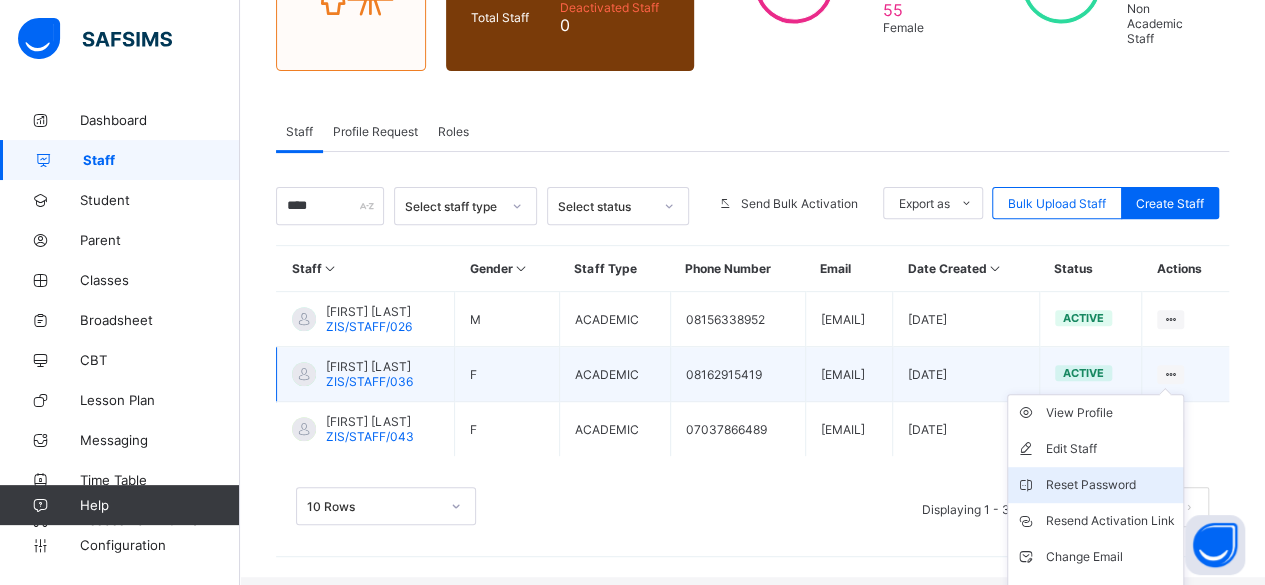 click on "Reset Password" at bounding box center (1110, 485) 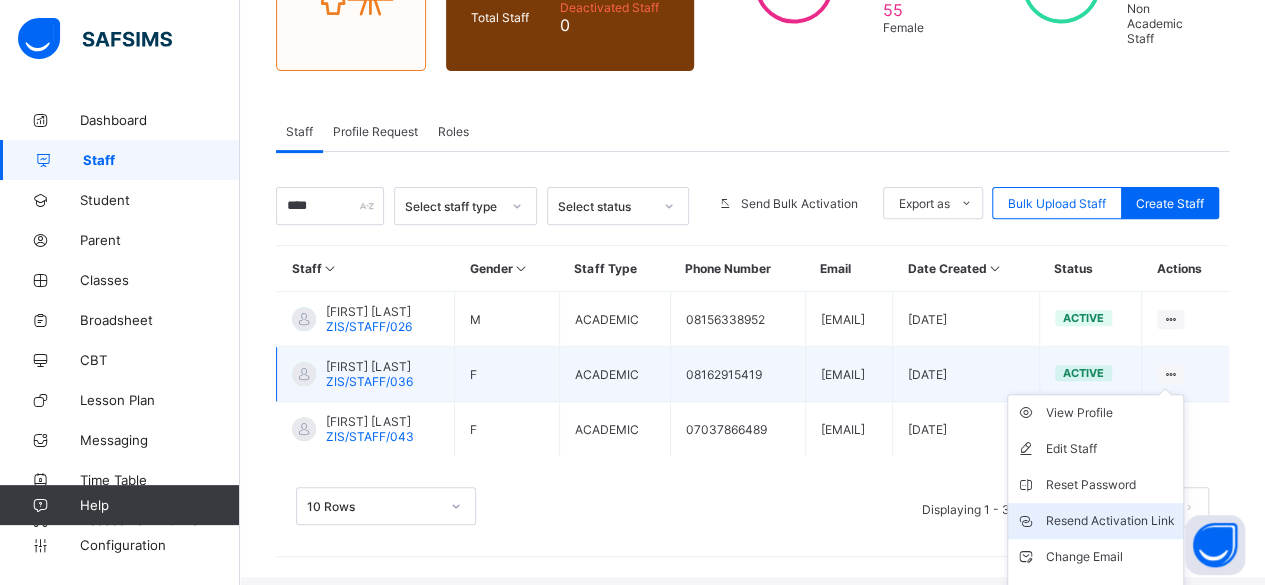 click on "Resend Activation Link" at bounding box center (1095, 521) 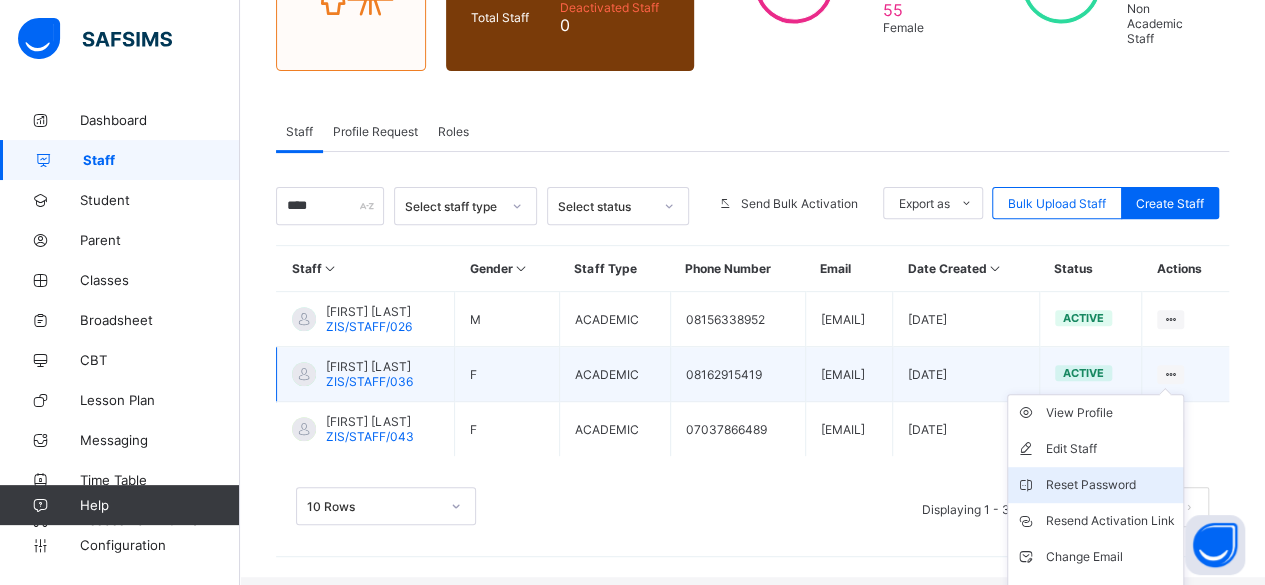 click on "Reset Password" at bounding box center (1110, 485) 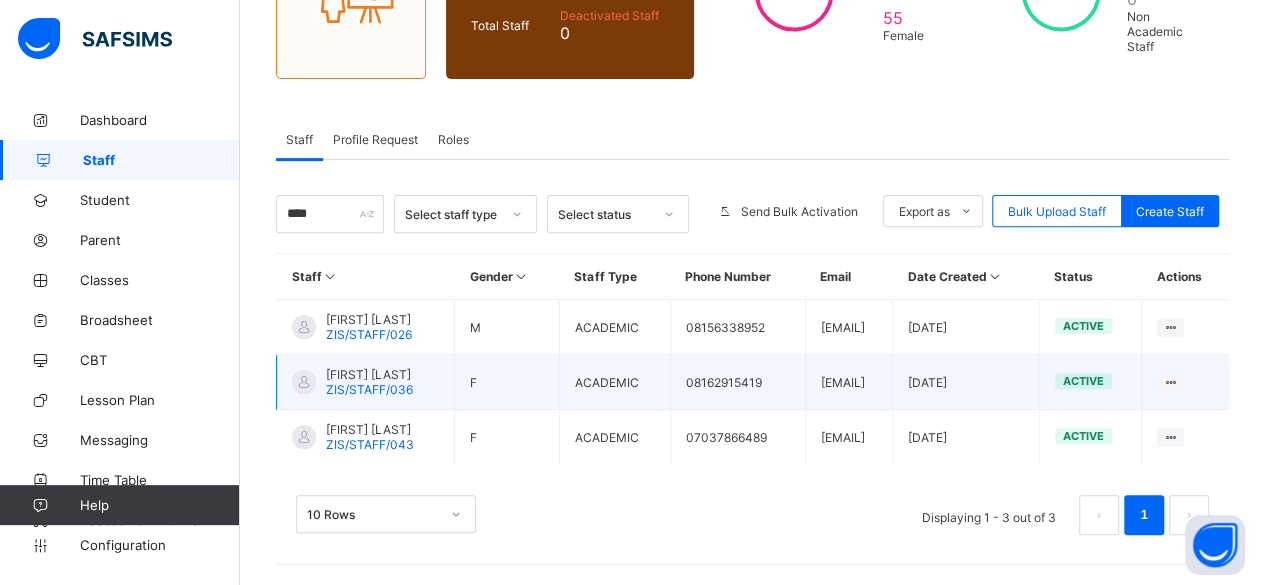 scroll, scrollTop: 238, scrollLeft: 0, axis: vertical 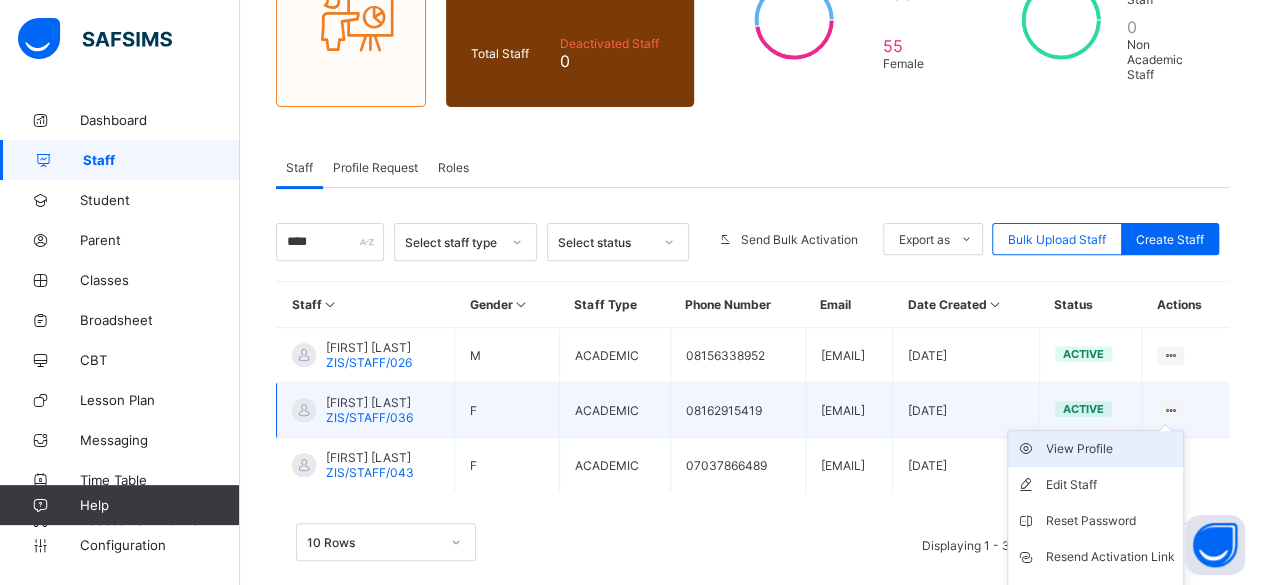 click on "View Profile" at bounding box center (1095, 449) 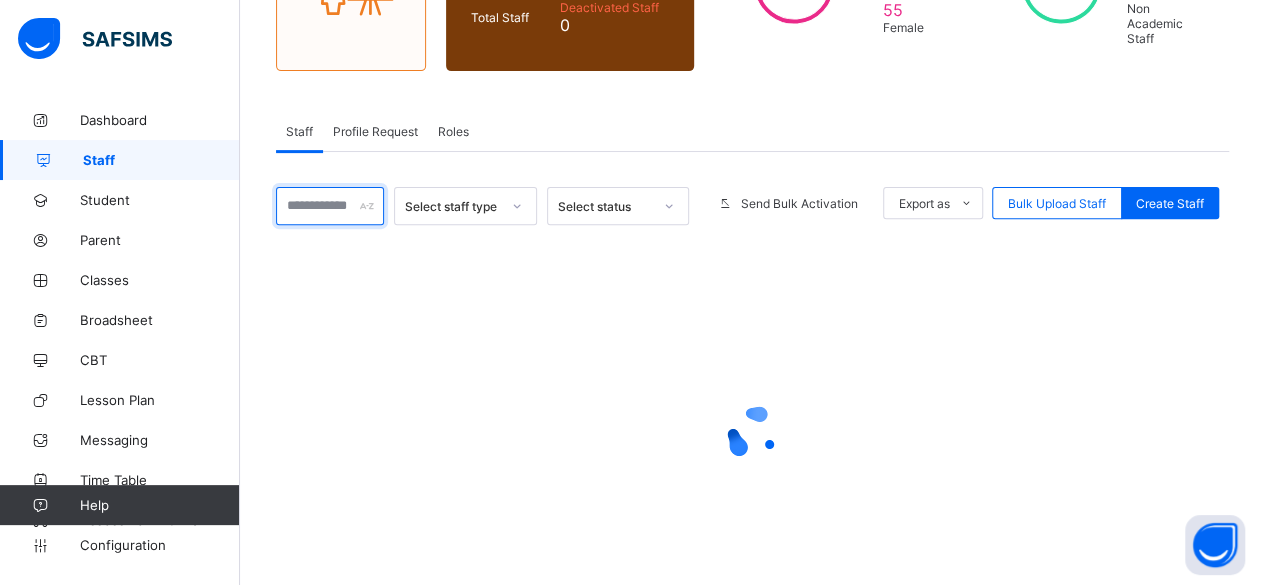 click at bounding box center (330, 206) 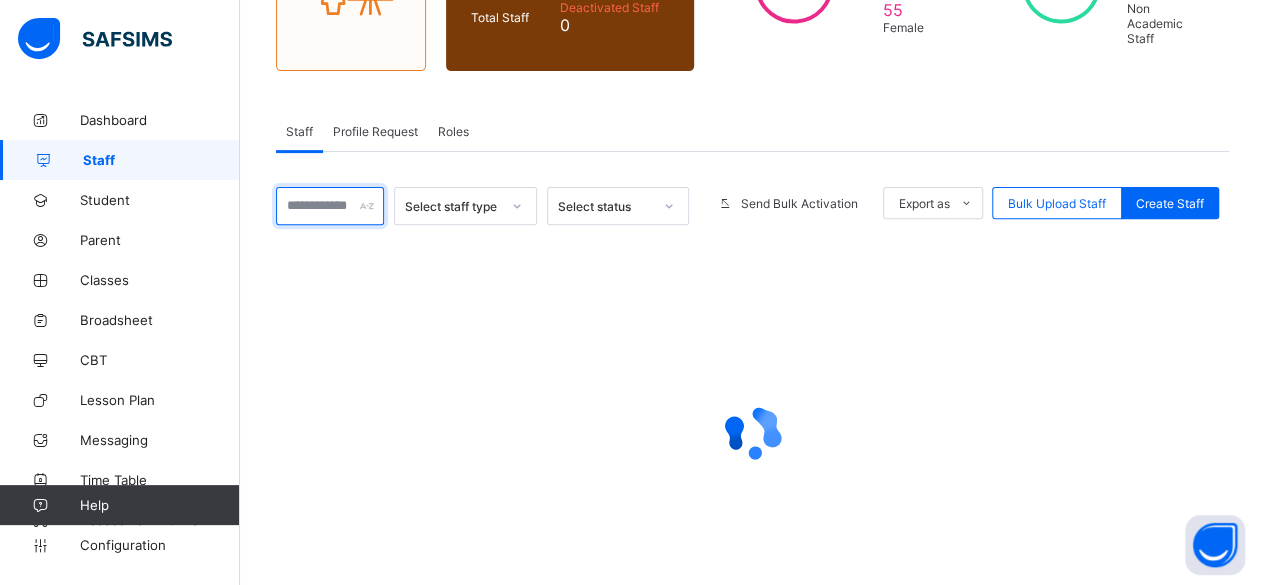 type on "****" 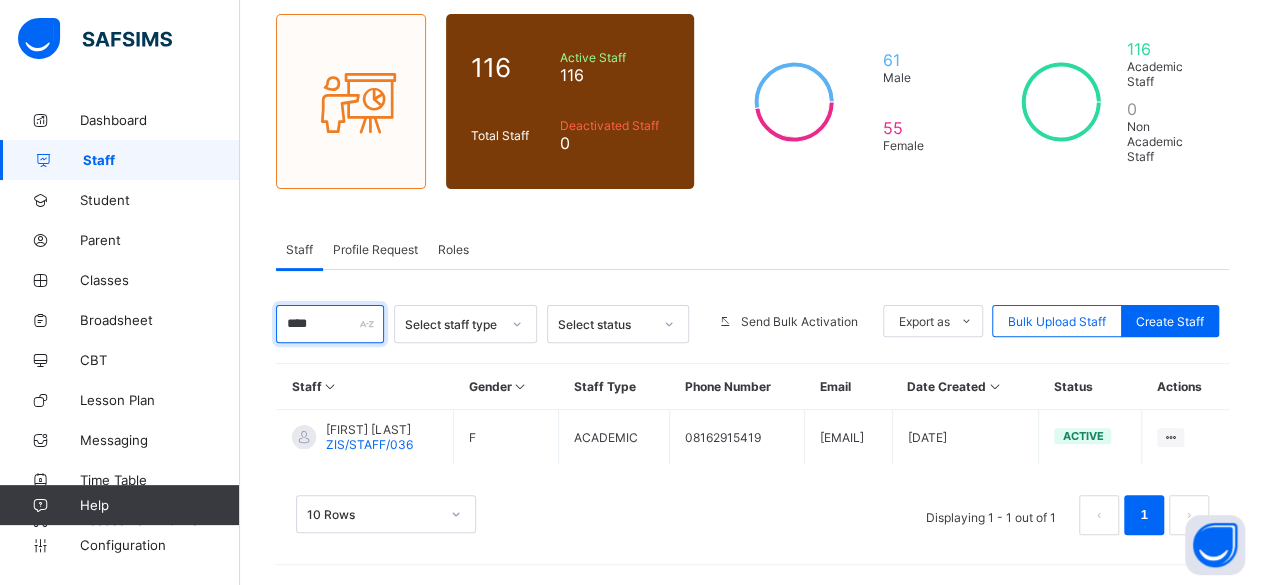 scroll, scrollTop: 131, scrollLeft: 0, axis: vertical 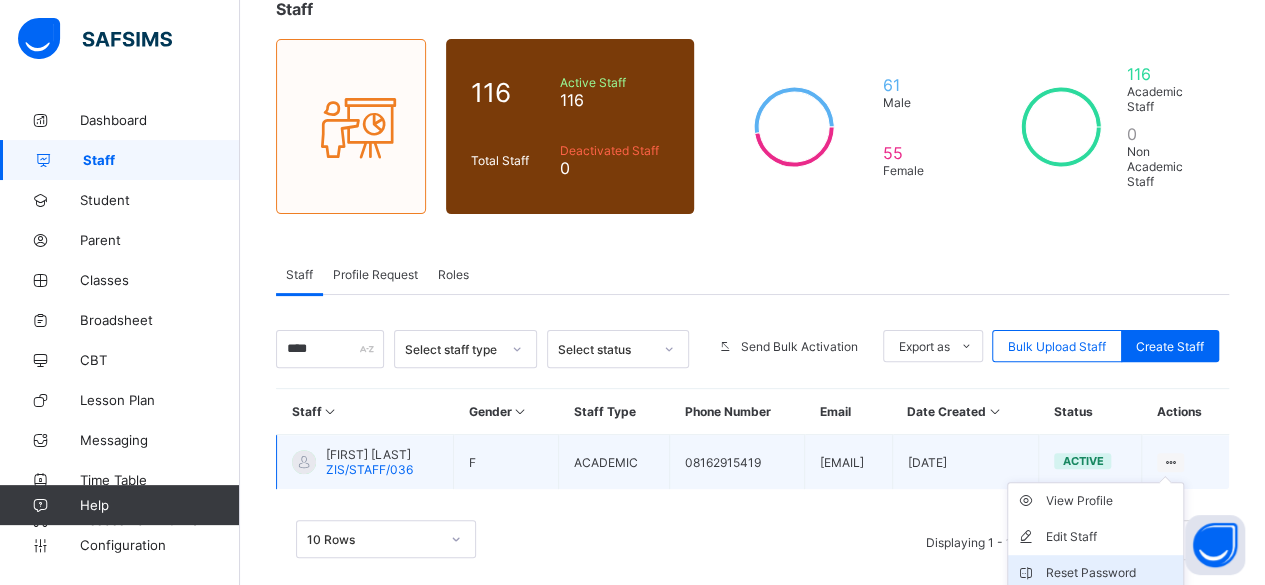 click on "Reset Password" at bounding box center (1095, 573) 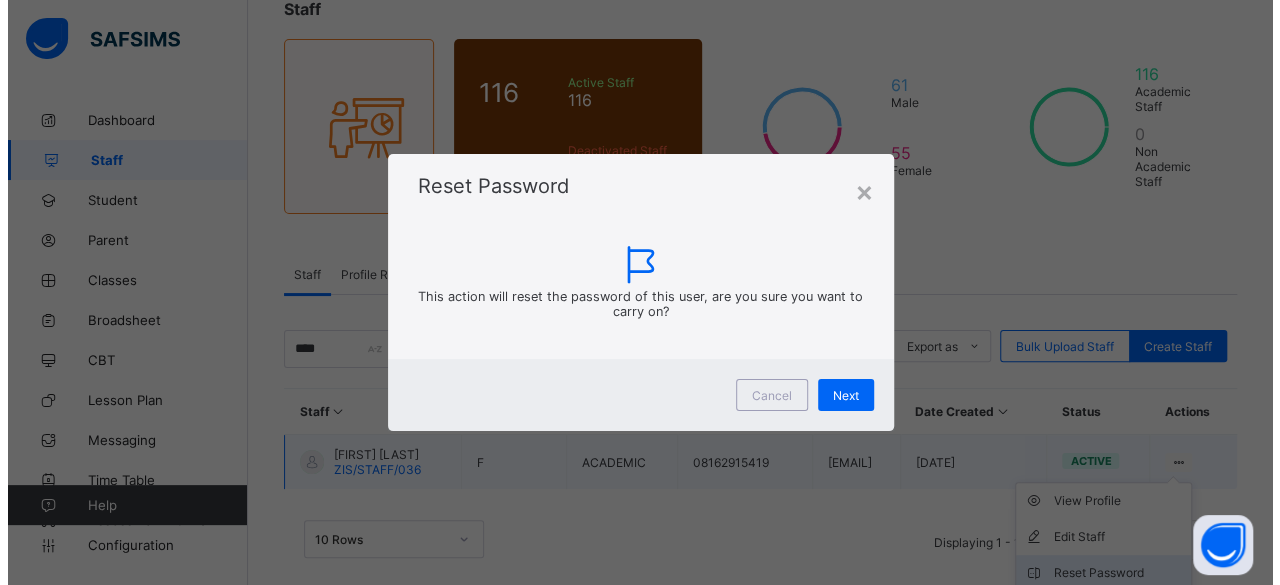 scroll, scrollTop: 220, scrollLeft: 0, axis: vertical 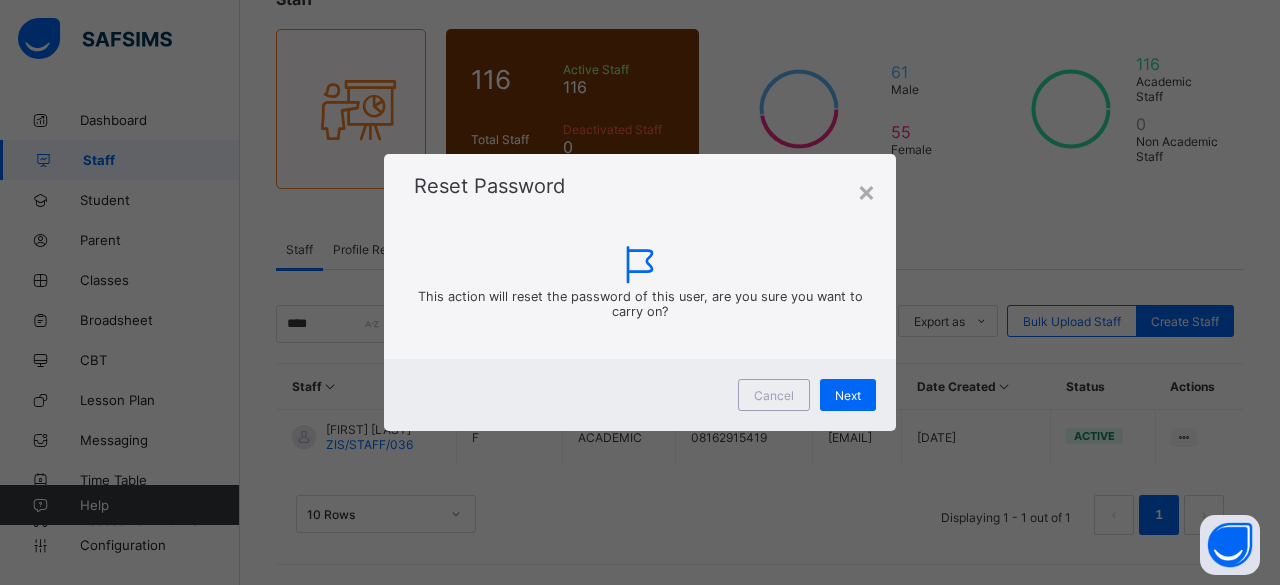 click on "× Reset Password This action will reset the password of this user, are you sure you want to carry on? Cancel Next" at bounding box center (640, 292) 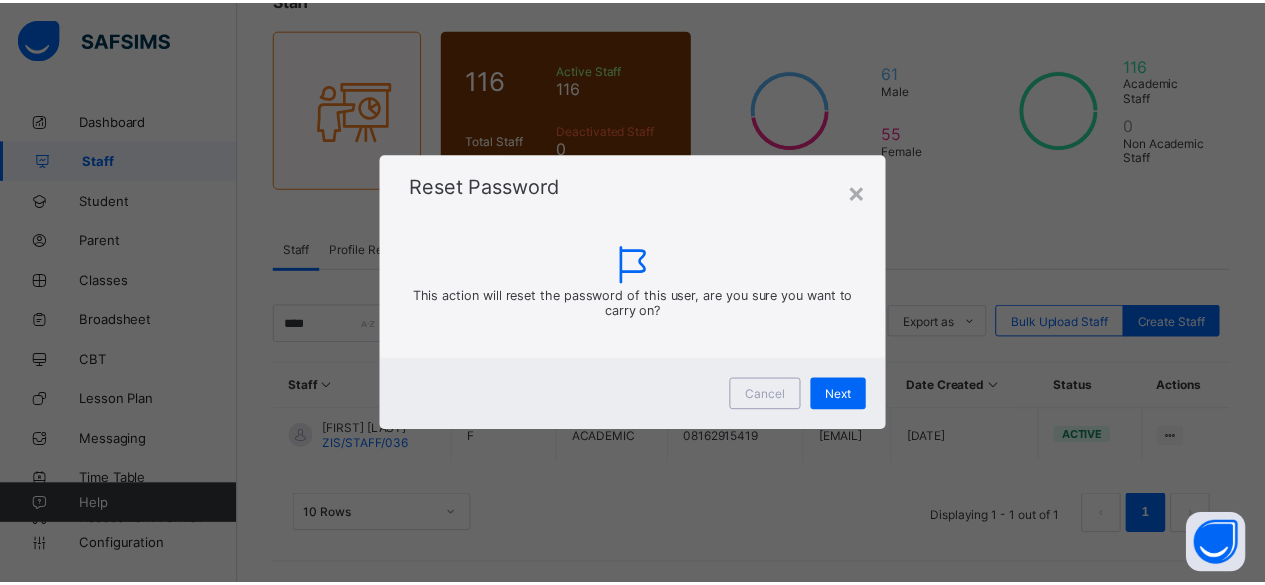 scroll, scrollTop: 131, scrollLeft: 0, axis: vertical 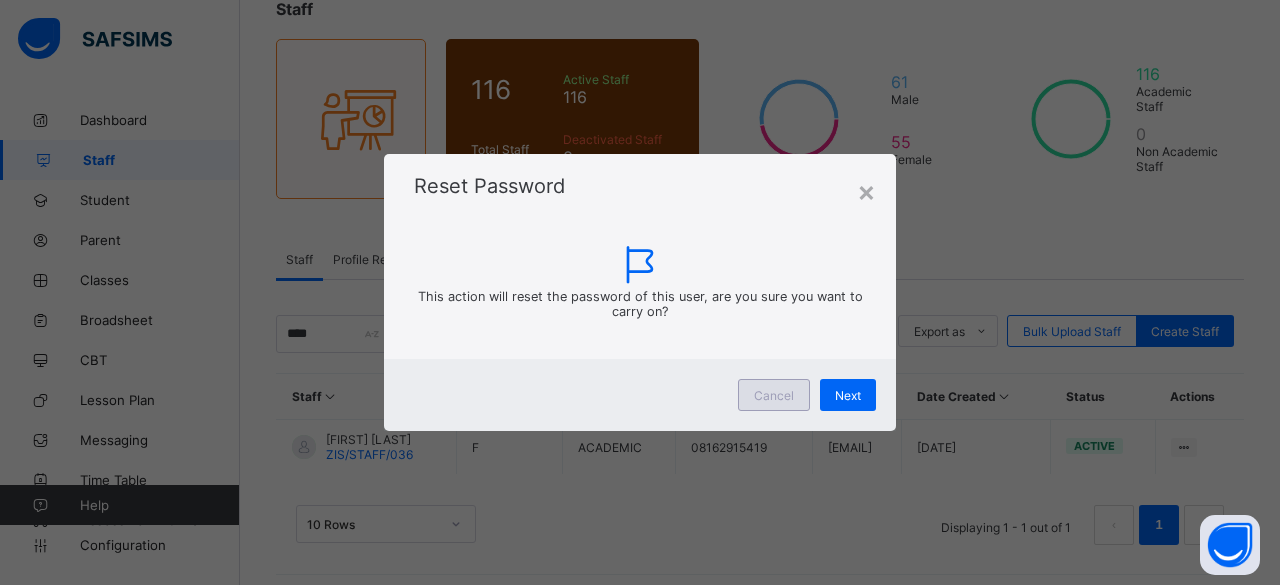 click on "Cancel" at bounding box center (774, 395) 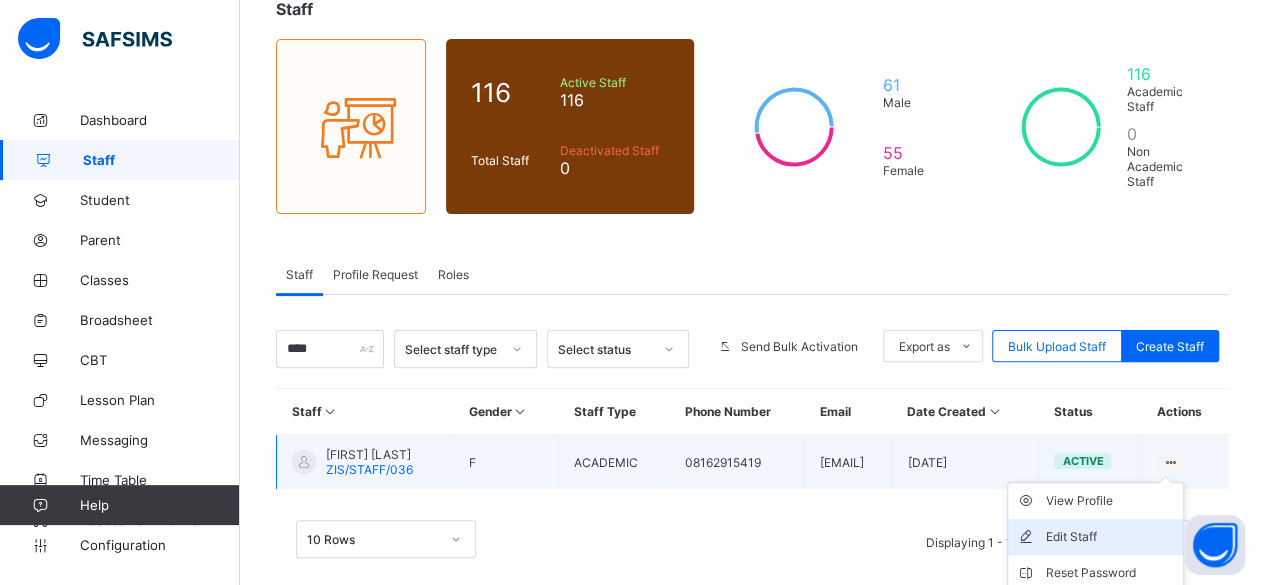 click on "Edit Staff" at bounding box center [1095, 537] 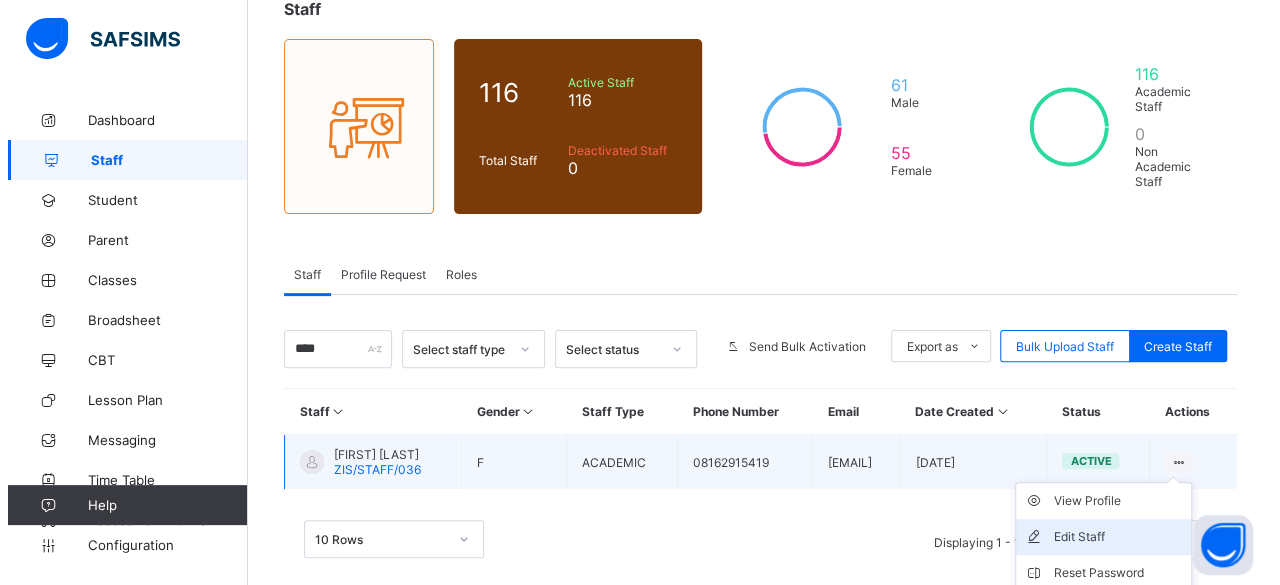 scroll, scrollTop: 220, scrollLeft: 0, axis: vertical 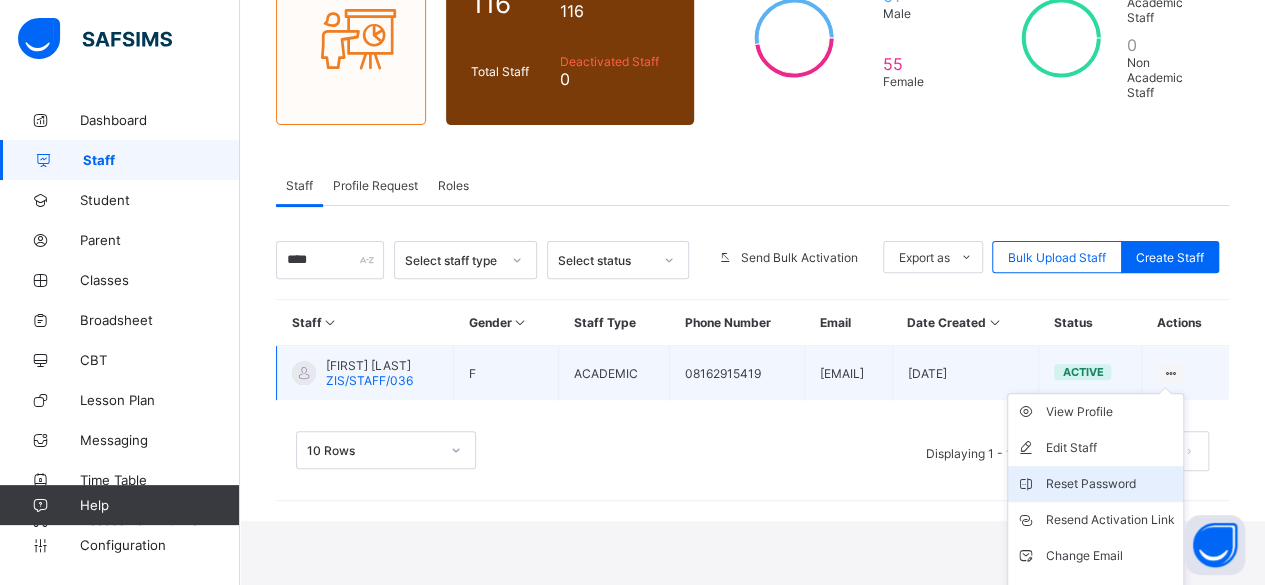 click on "Reset Password" at bounding box center (1110, 484) 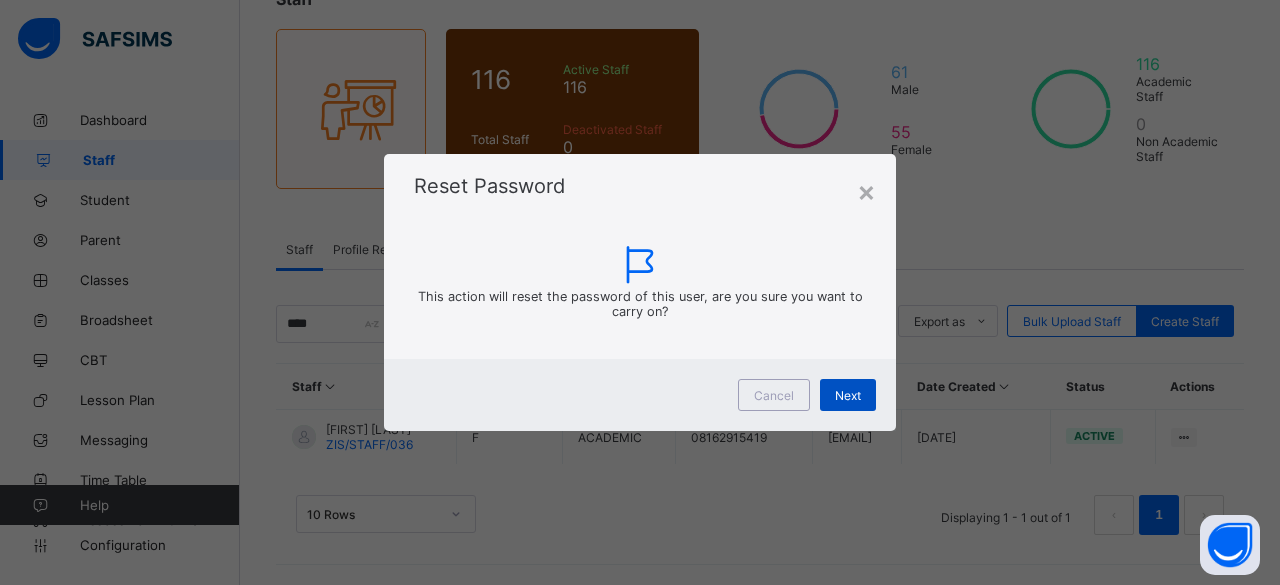 click on "Next" at bounding box center (848, 395) 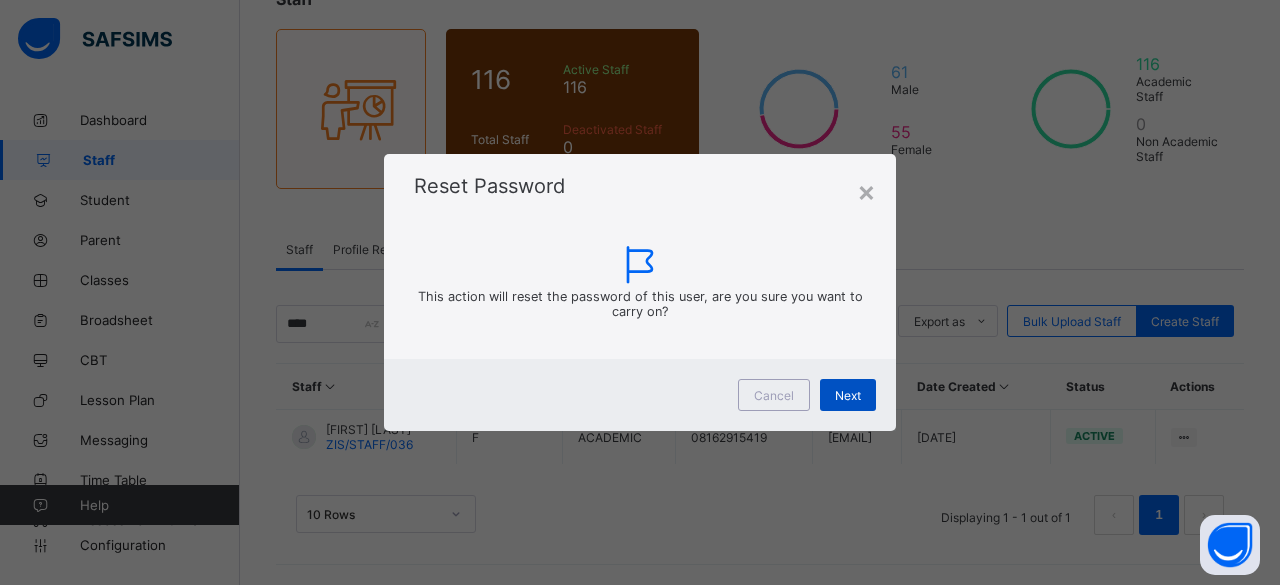 scroll, scrollTop: 131, scrollLeft: 0, axis: vertical 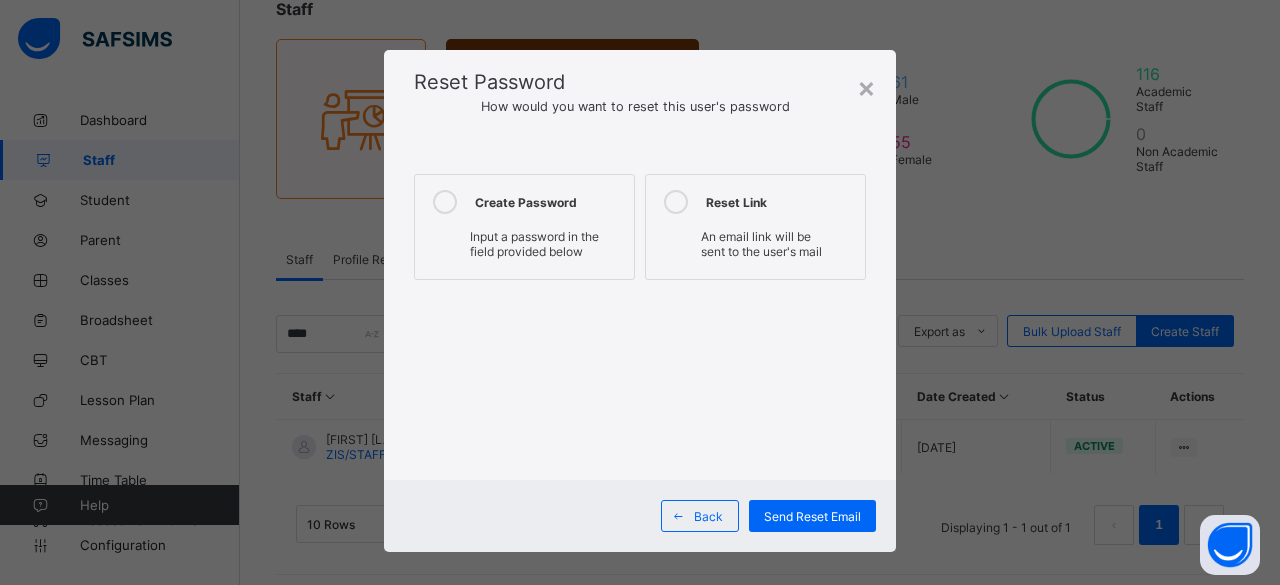click at bounding box center [445, 202] 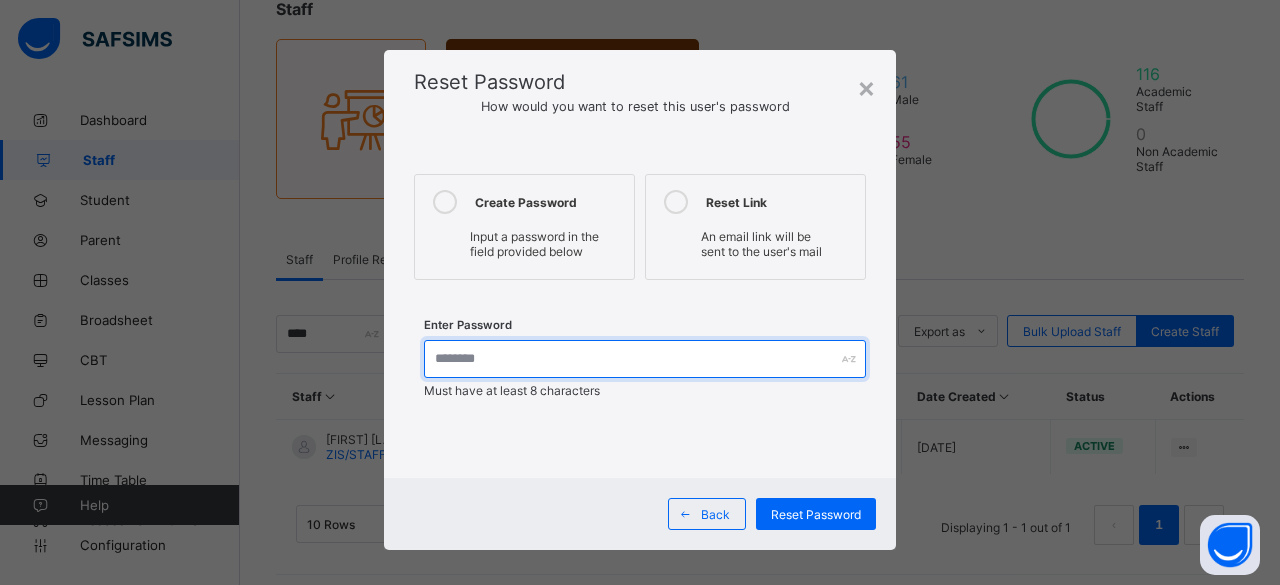 click at bounding box center [645, 359] 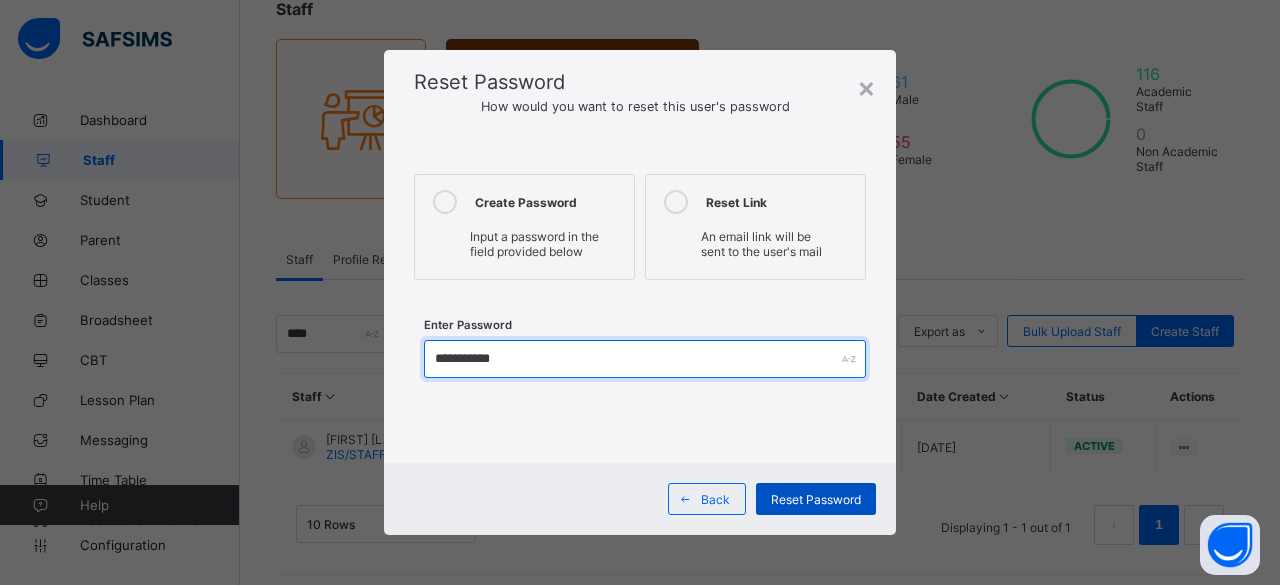 type on "**********" 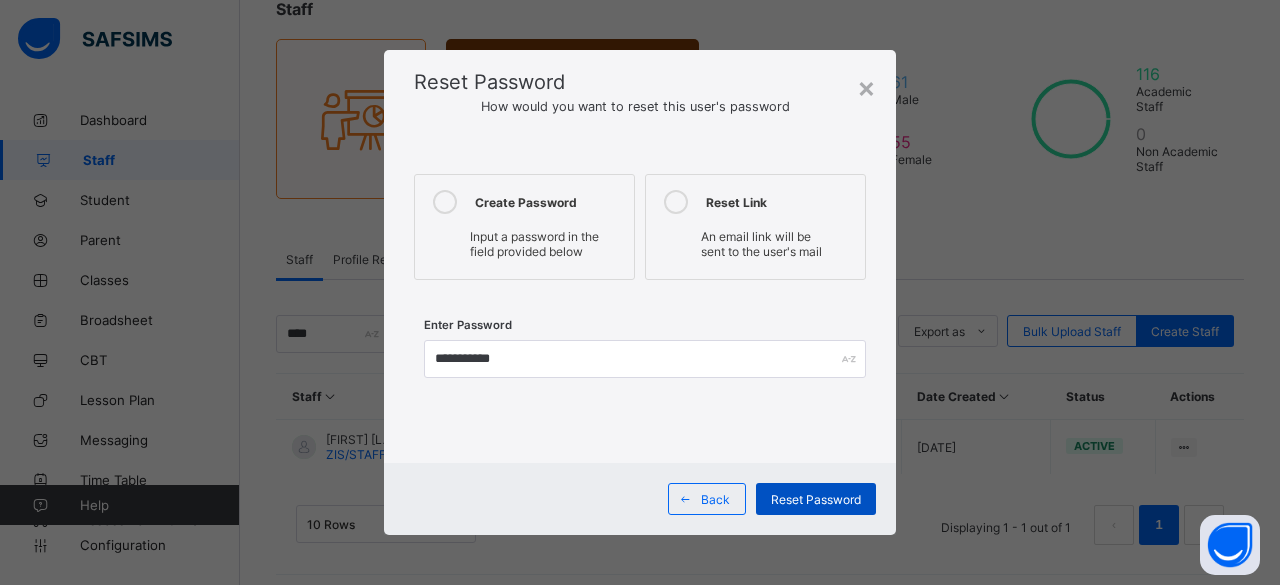 click on "Reset Password" at bounding box center (816, 499) 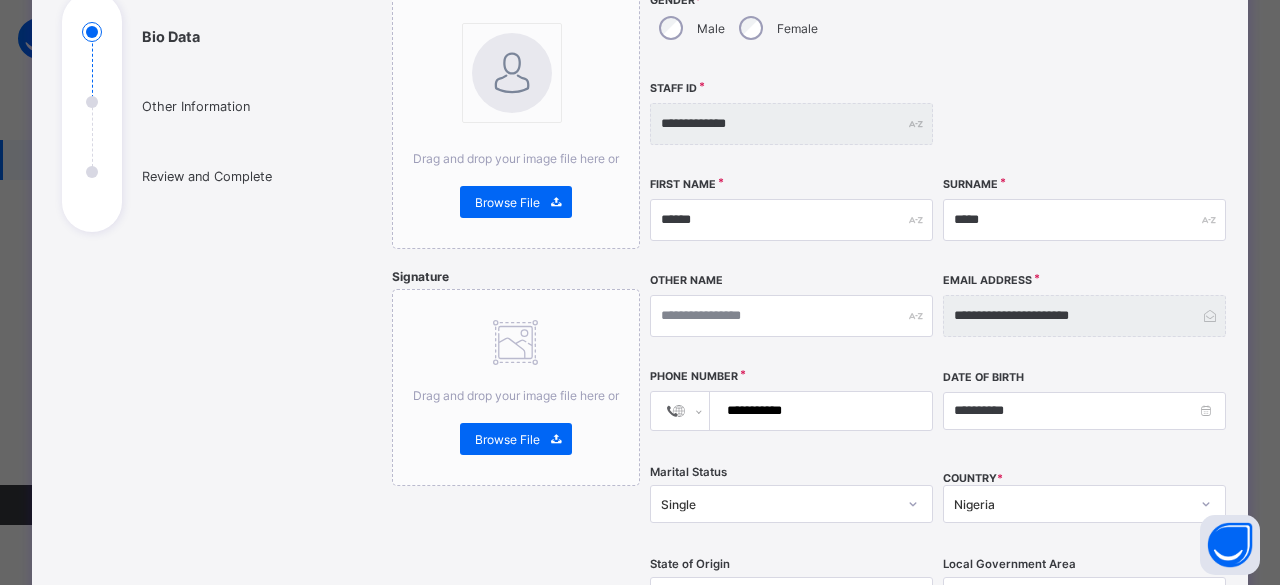 scroll, scrollTop: 234, scrollLeft: 0, axis: vertical 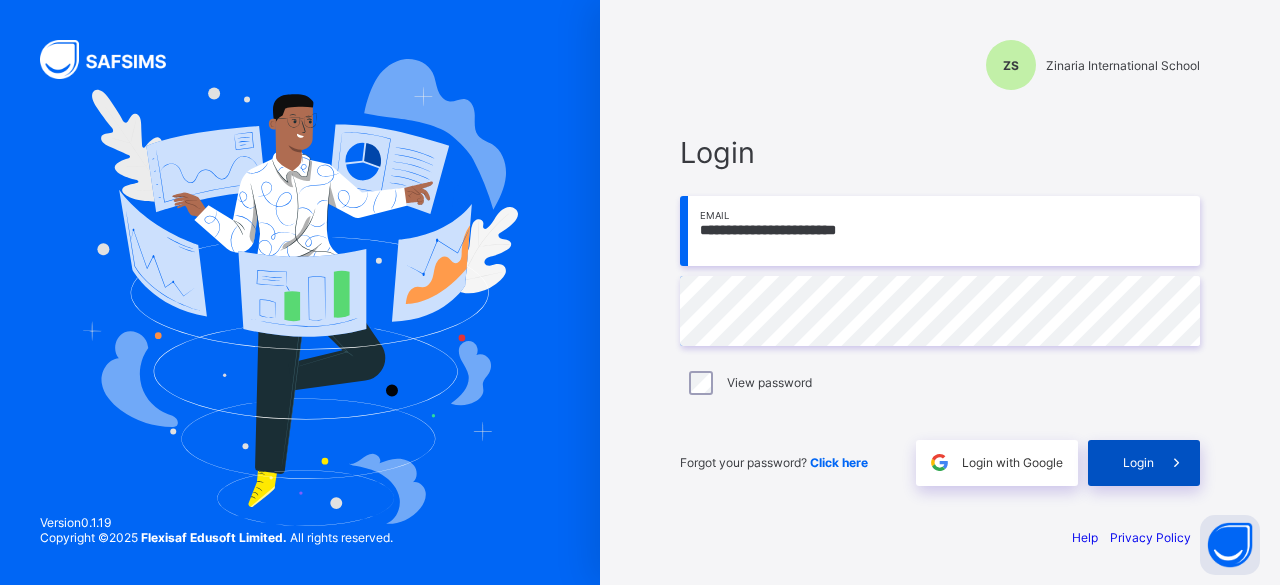 click at bounding box center (1177, 463) 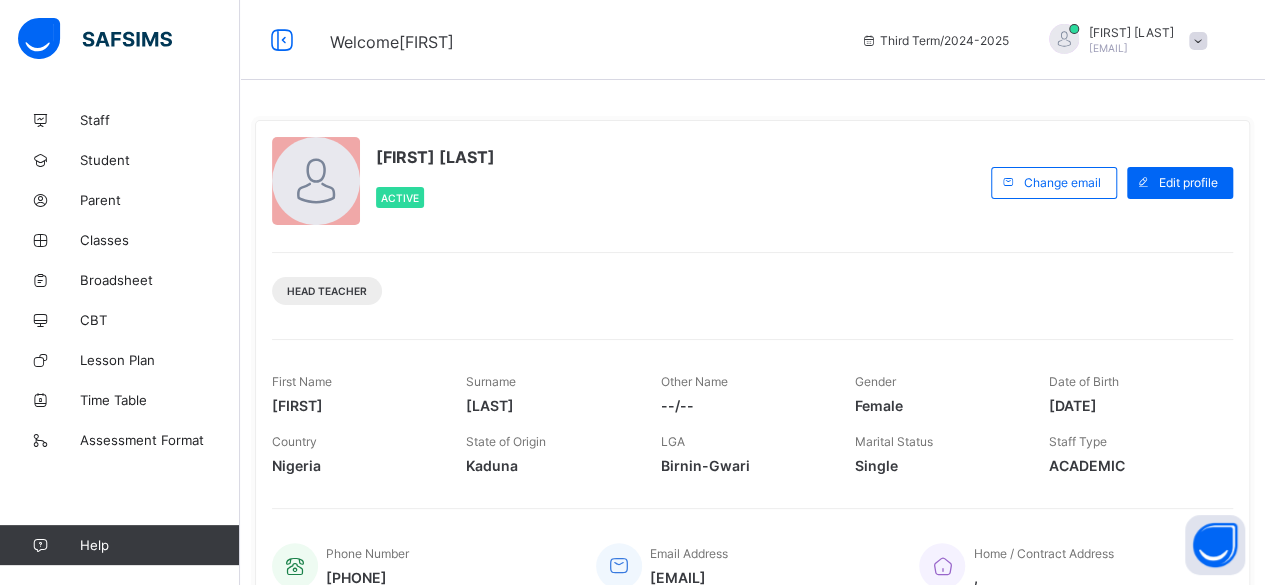 click on "[FIRST] [LAST] [EMAIL]" at bounding box center (1123, 40) 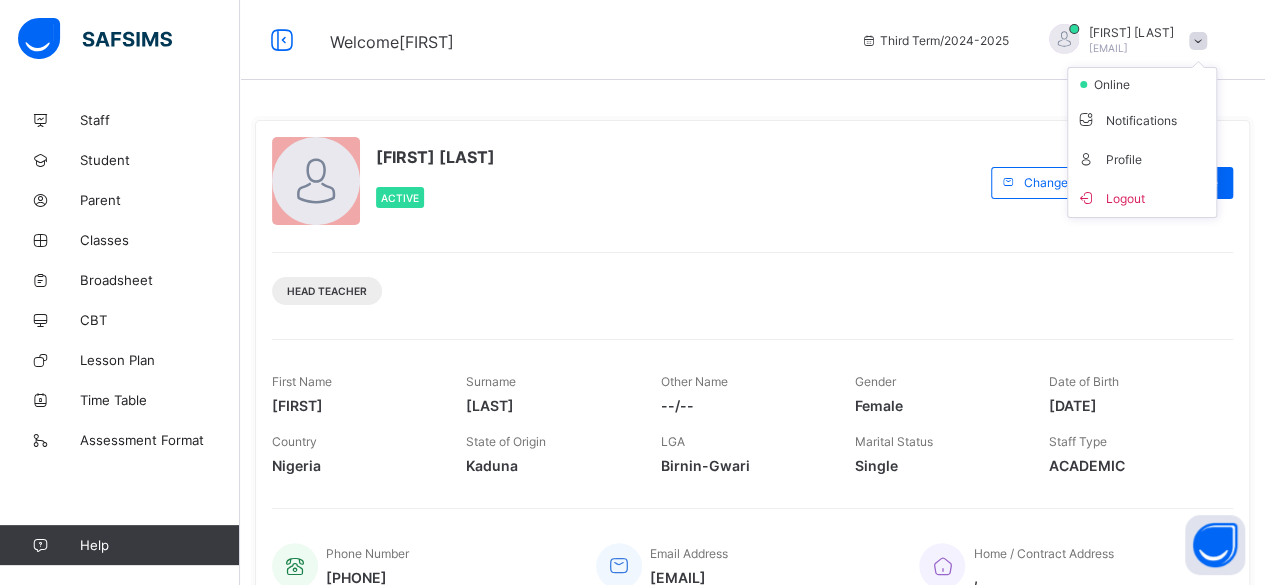 click on "Head Teacher" at bounding box center [752, 283] 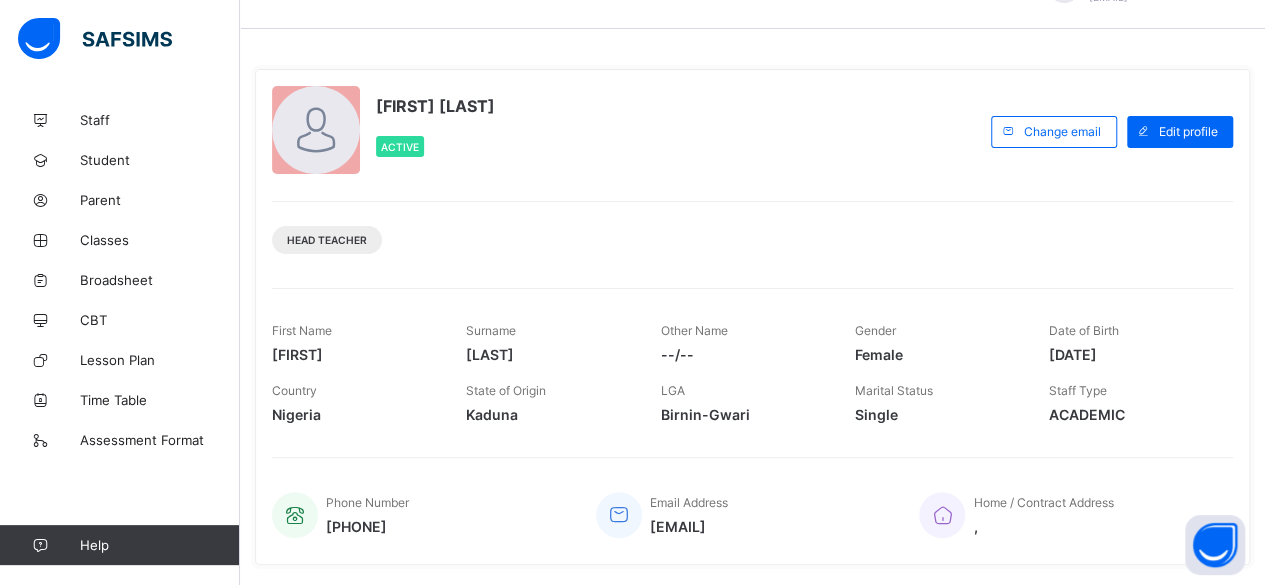 scroll, scrollTop: 45, scrollLeft: 0, axis: vertical 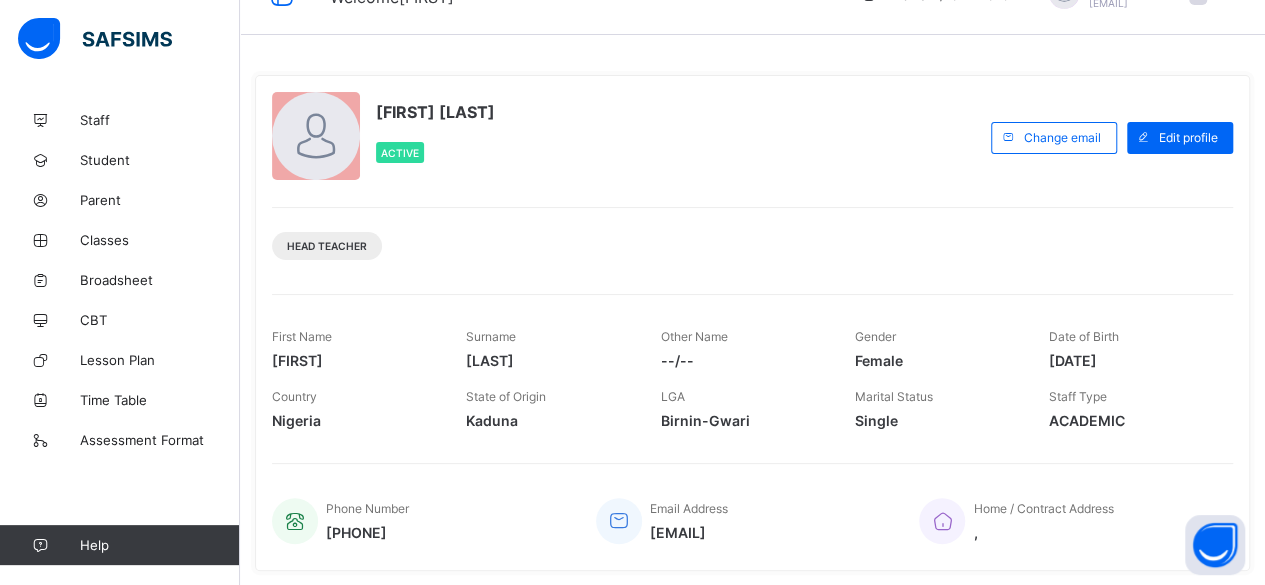 click on "[FIRST] [LAST] Active" at bounding box center (626, 137) 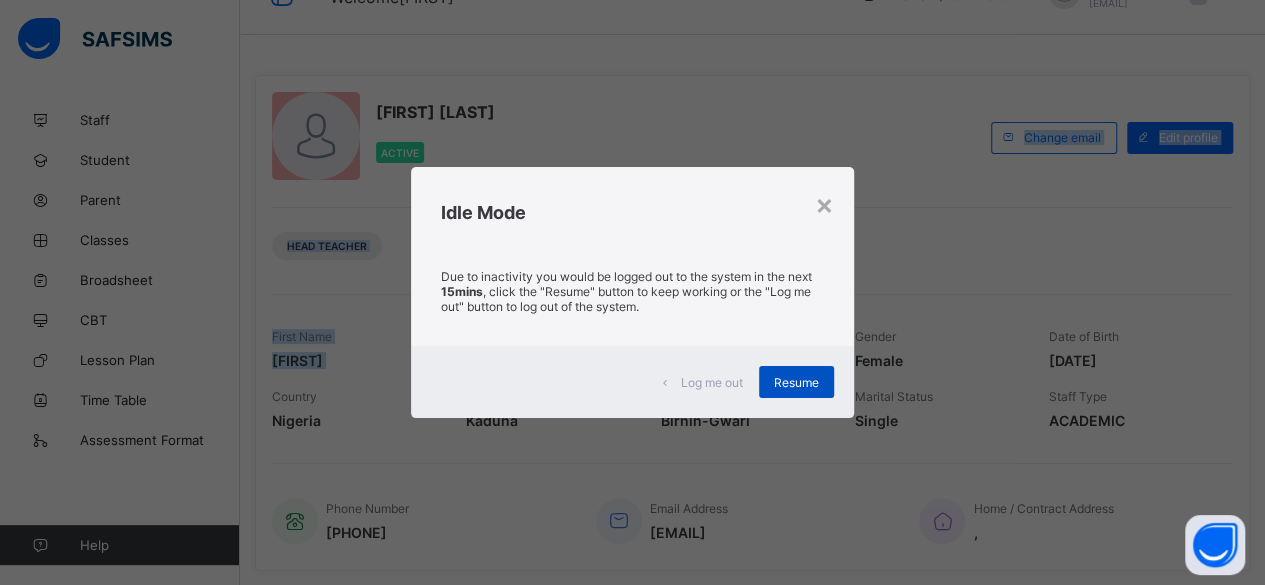 click on "Resume" at bounding box center [796, 382] 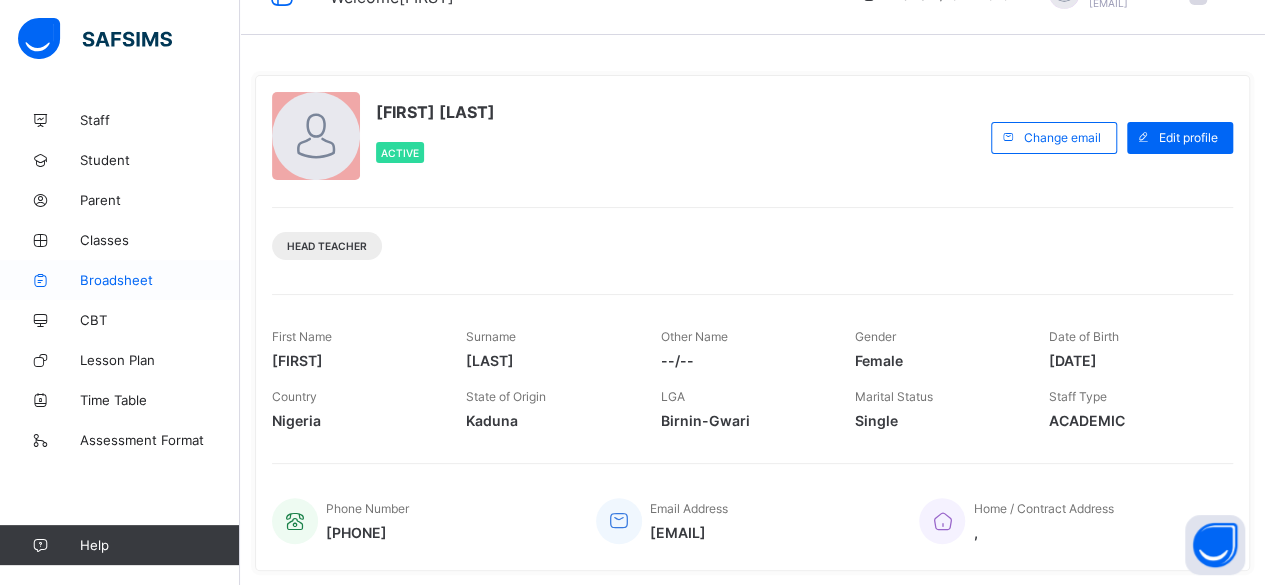 click on "Broadsheet" at bounding box center (160, 280) 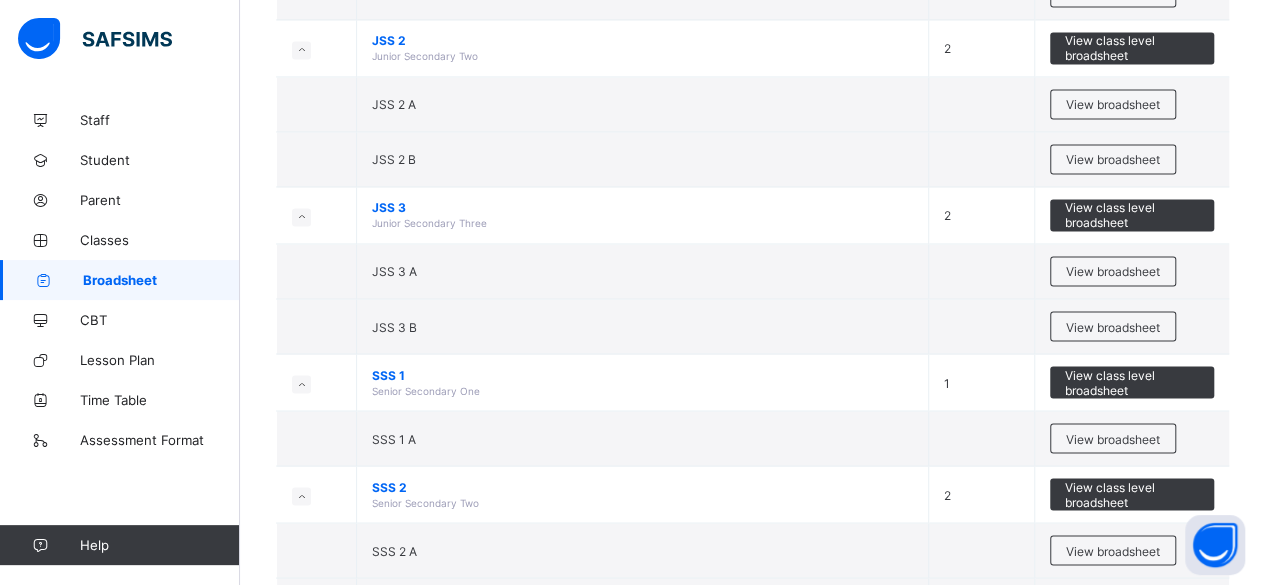 scroll, scrollTop: 1572, scrollLeft: 0, axis: vertical 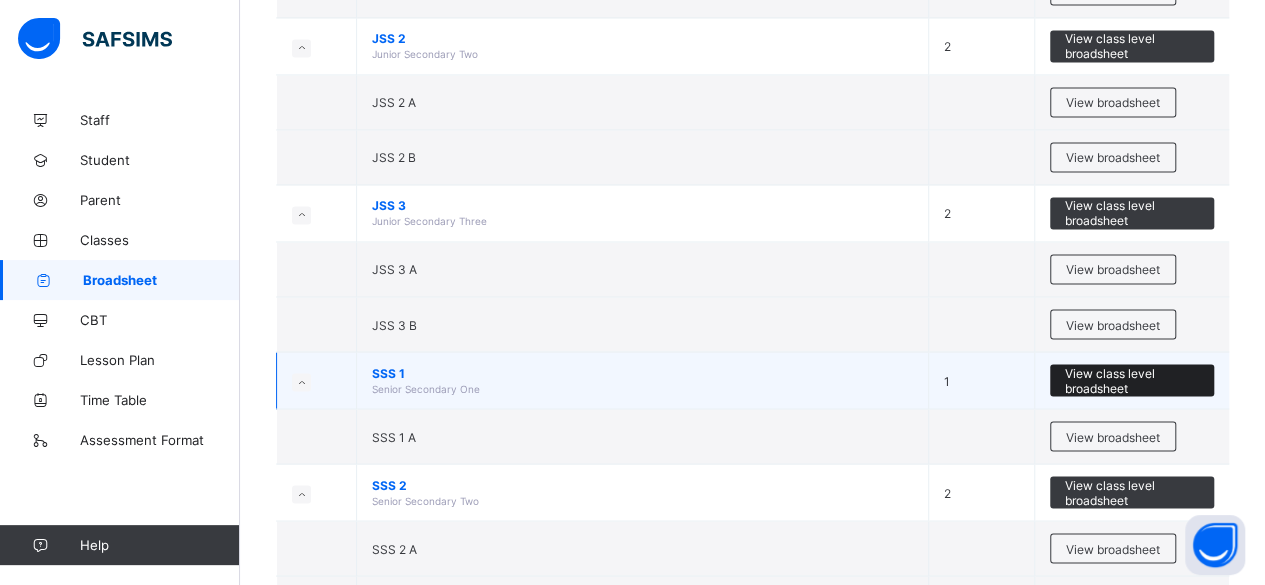 click on "View class level broadsheet" at bounding box center (1132, 380) 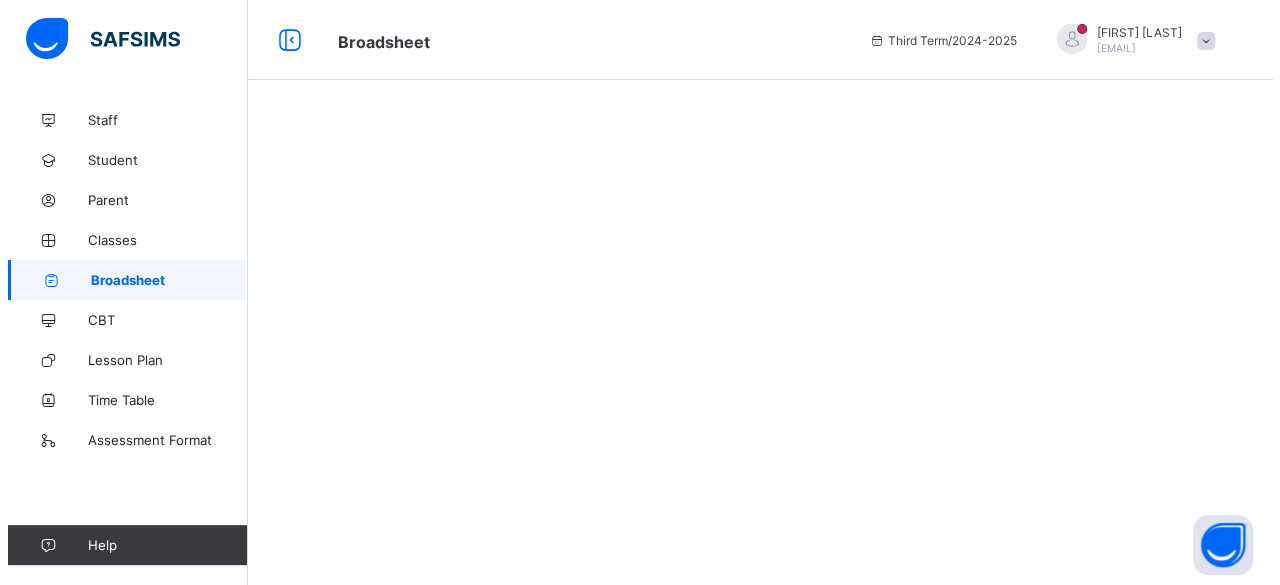scroll, scrollTop: 0, scrollLeft: 0, axis: both 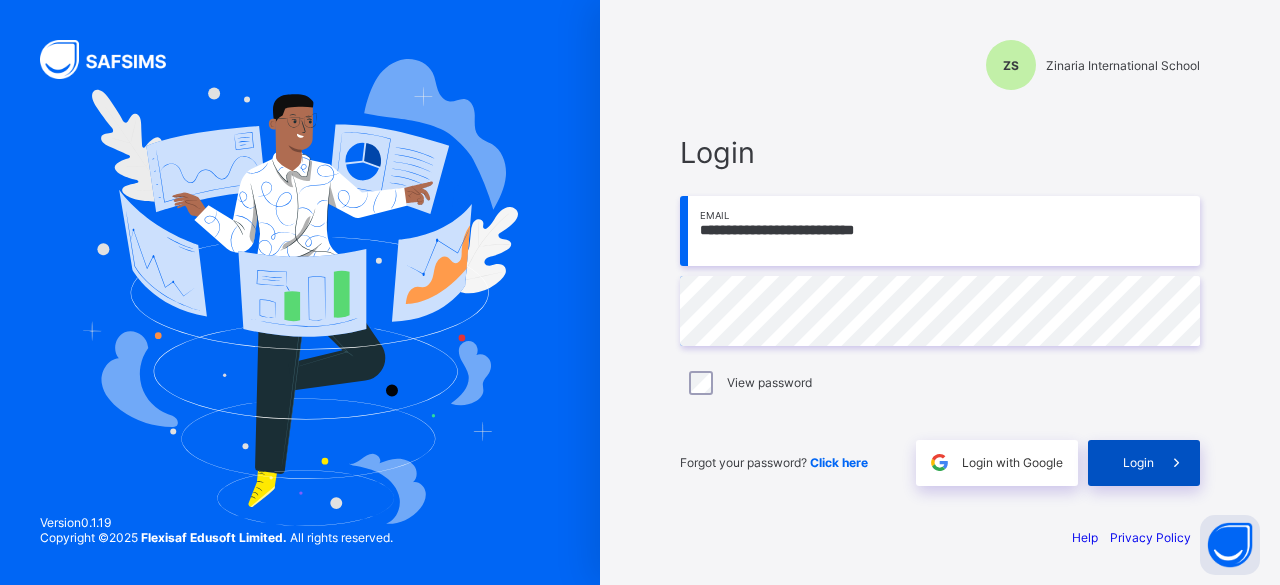 click at bounding box center (1176, 462) 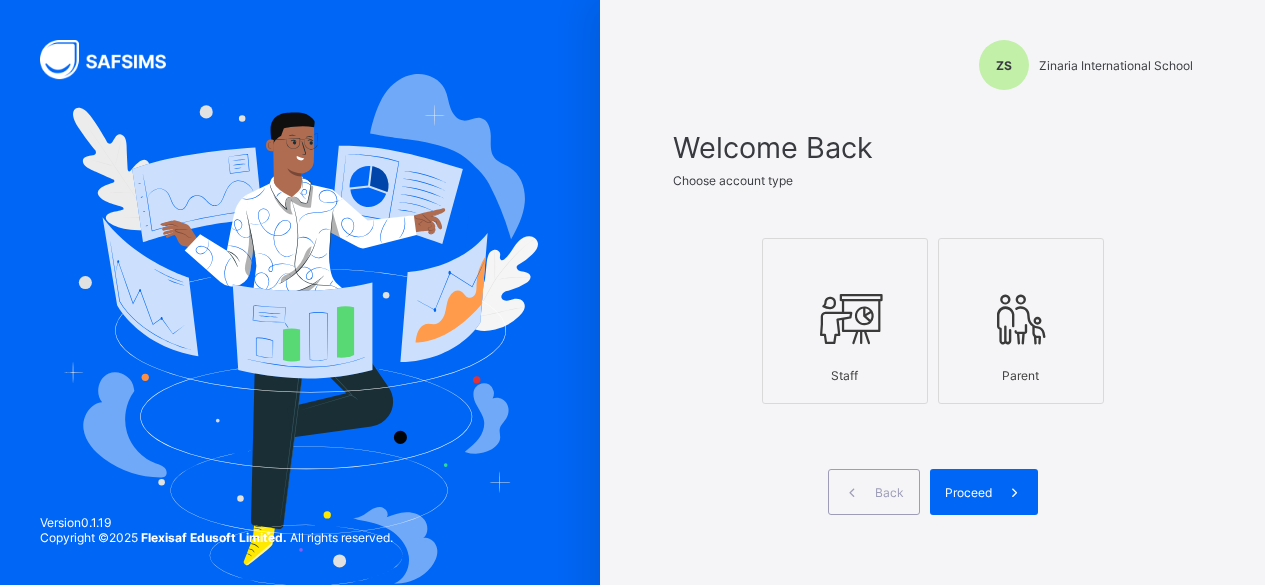 scroll, scrollTop: 0, scrollLeft: 0, axis: both 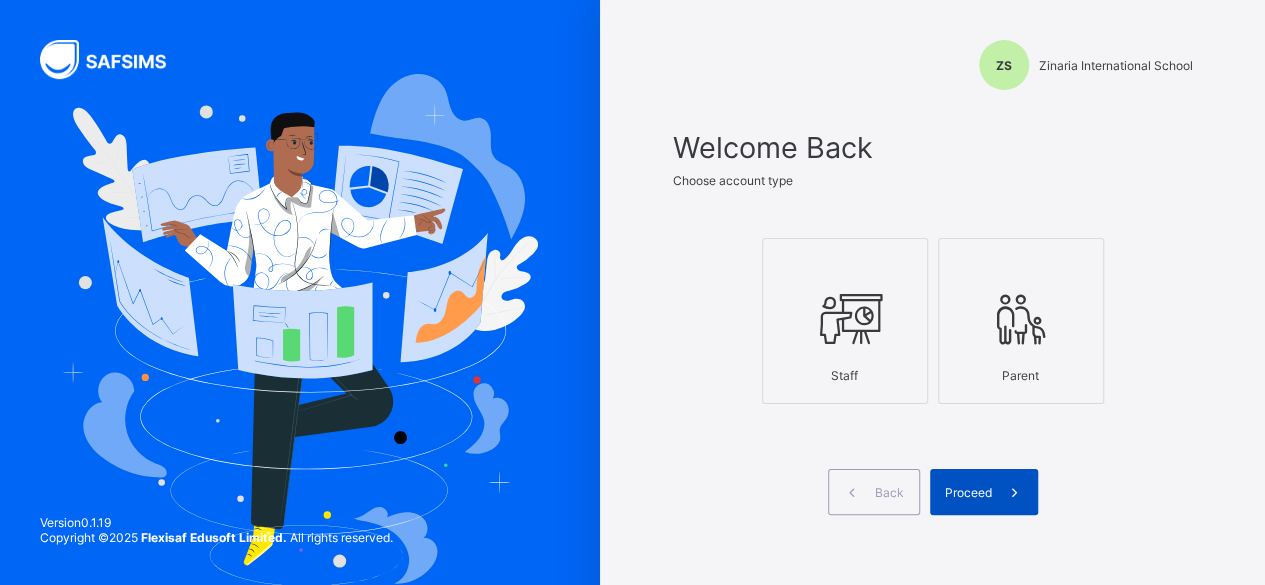 click at bounding box center (1015, 492) 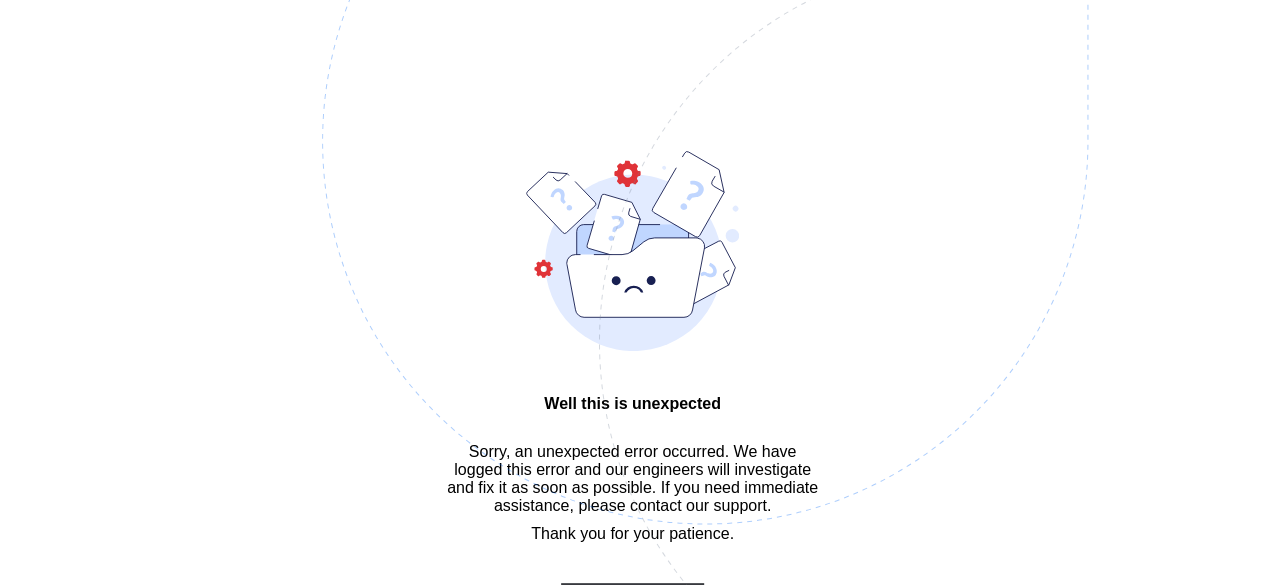 scroll, scrollTop: 60, scrollLeft: 0, axis: vertical 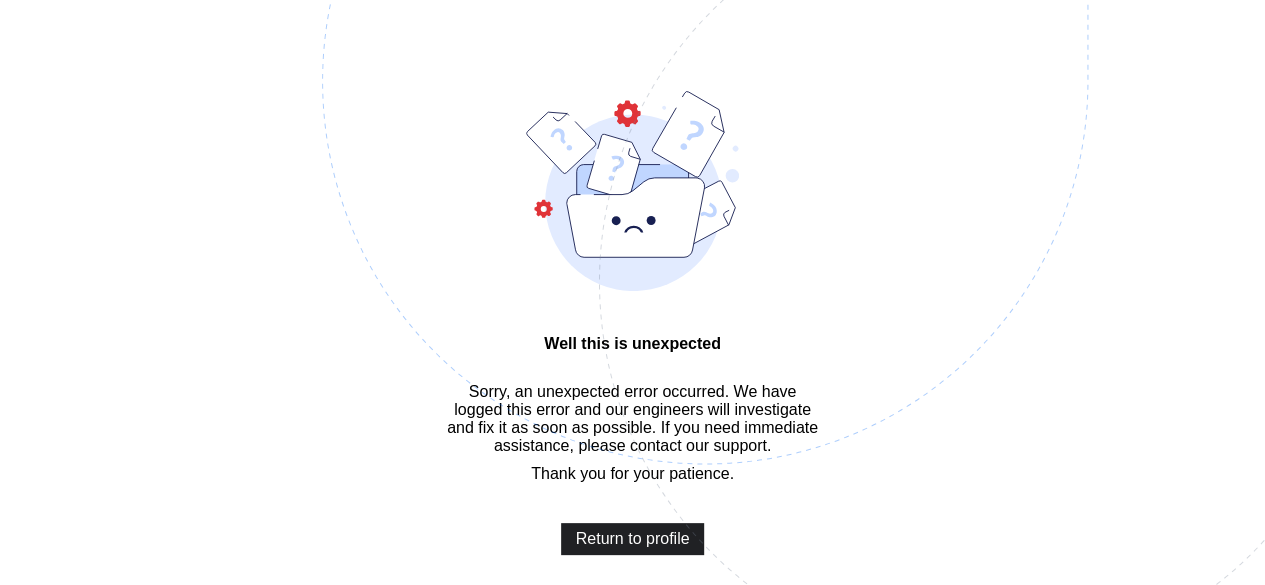 click on "Return to profile" at bounding box center [633, 539] 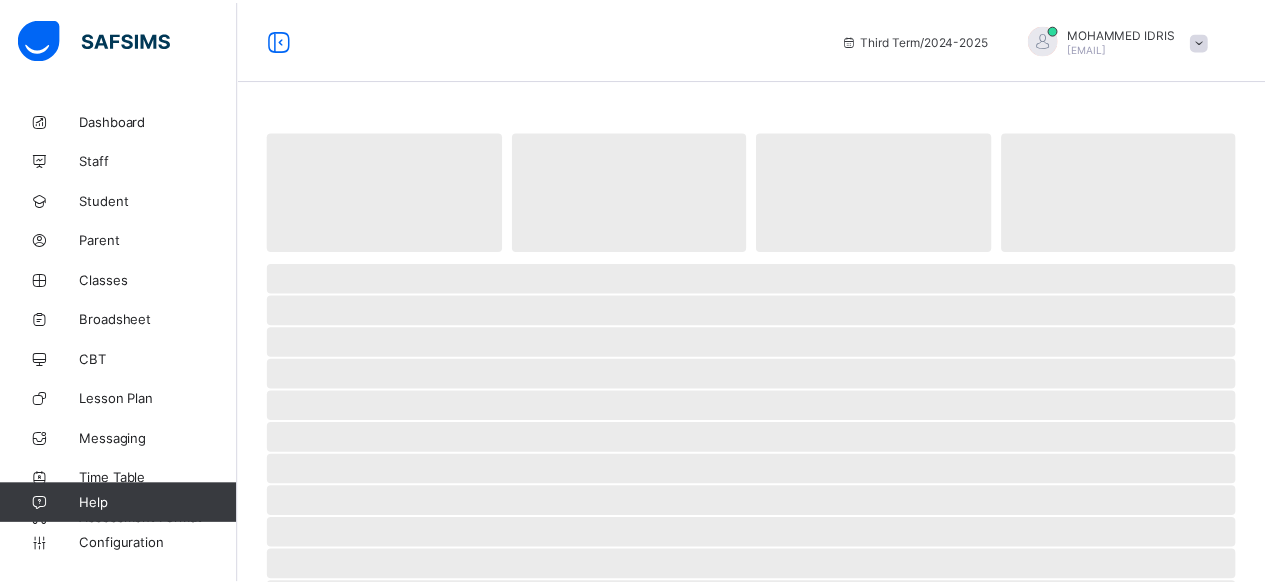 scroll, scrollTop: 0, scrollLeft: 0, axis: both 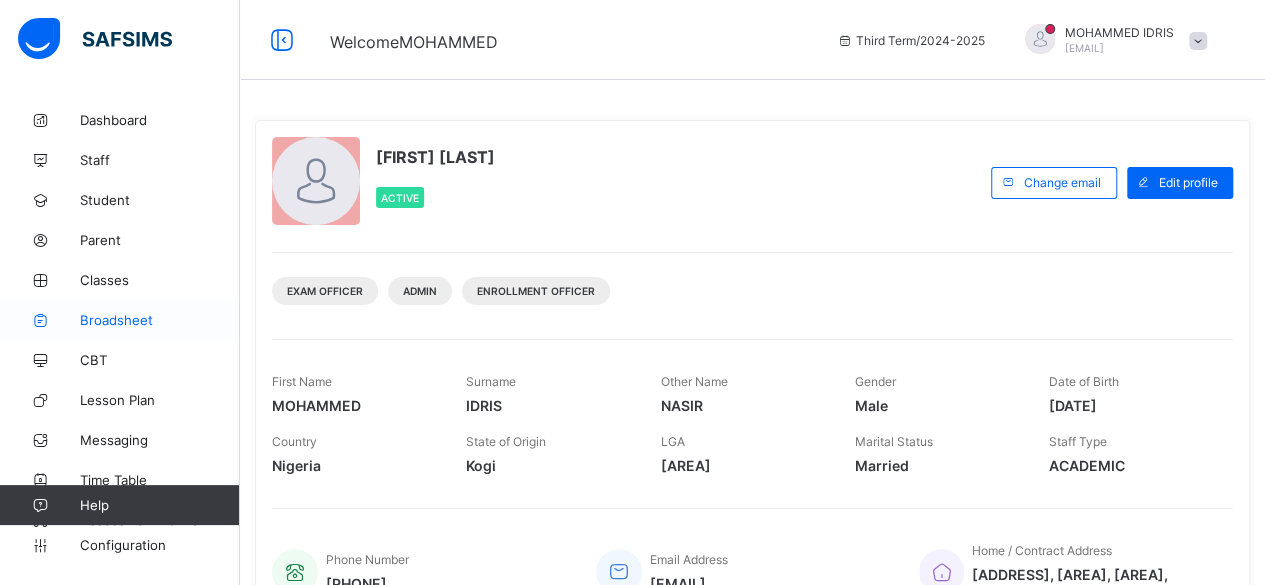 click on "Broadsheet" at bounding box center (160, 320) 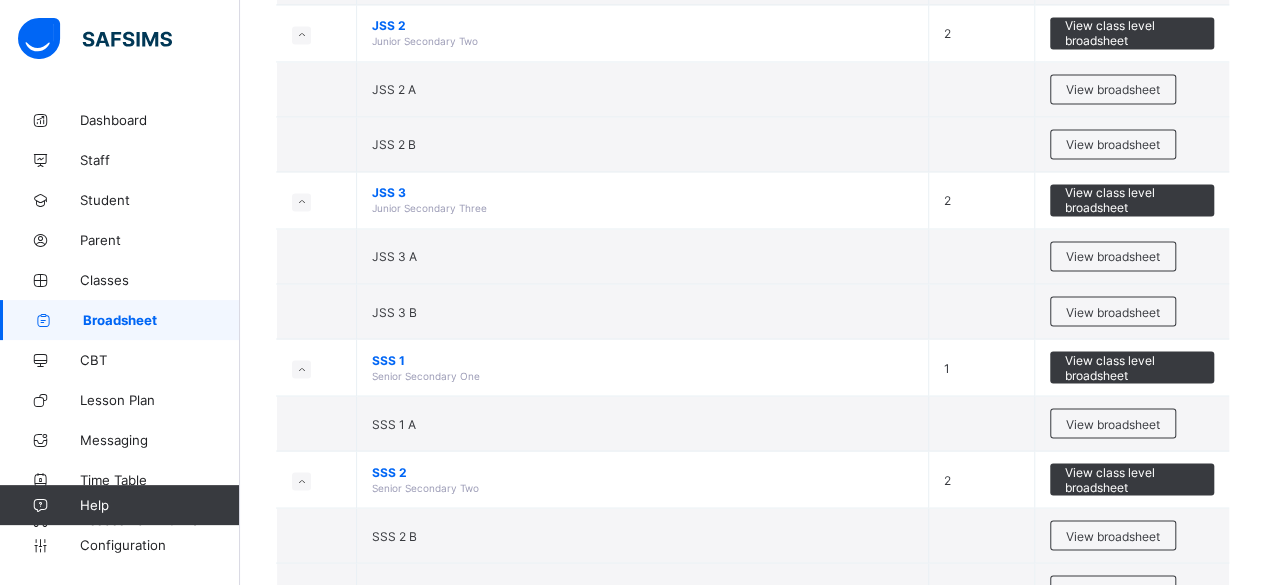 scroll, scrollTop: 1653, scrollLeft: 0, axis: vertical 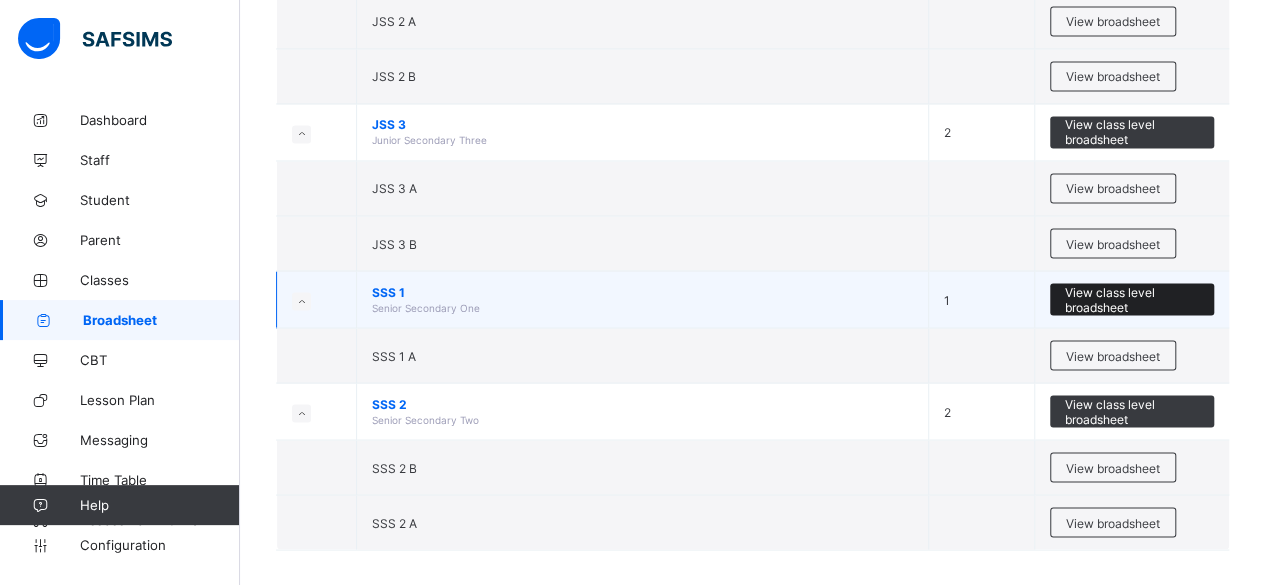 click on "View class level broadsheet" at bounding box center [1132, 299] 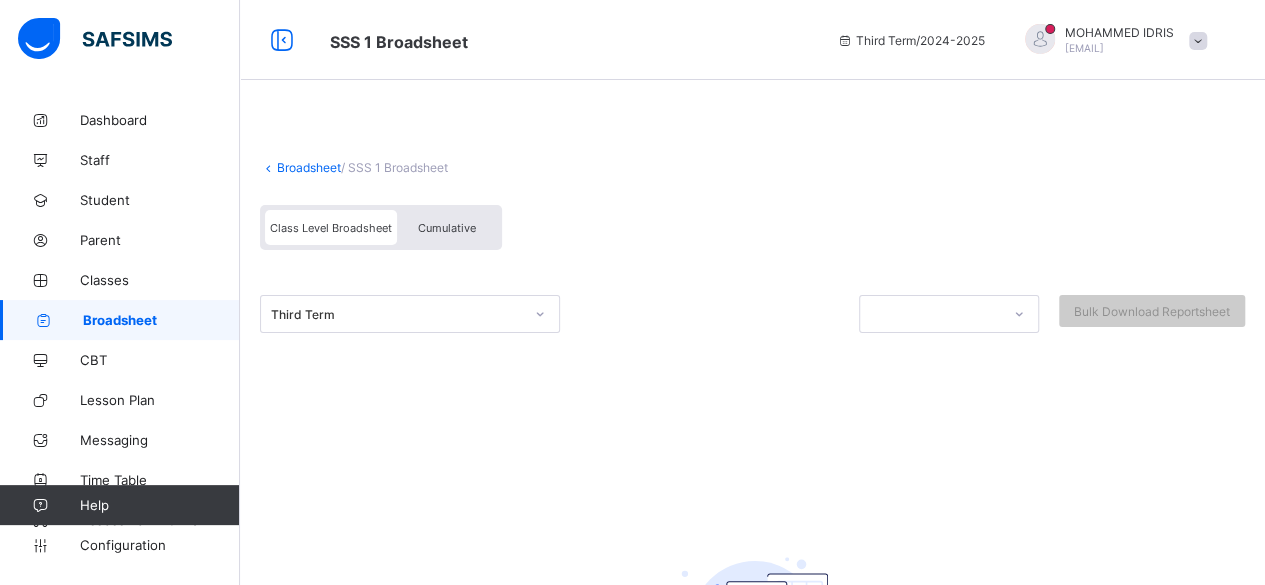 click on "Cumulative" at bounding box center (447, 227) 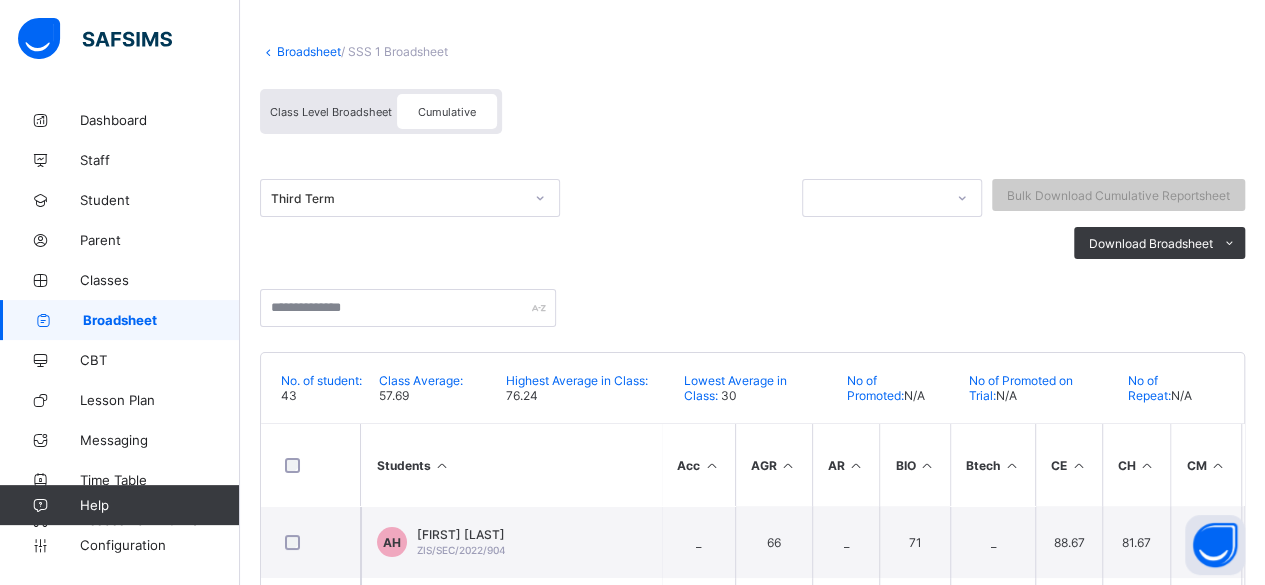 scroll, scrollTop: 120, scrollLeft: 0, axis: vertical 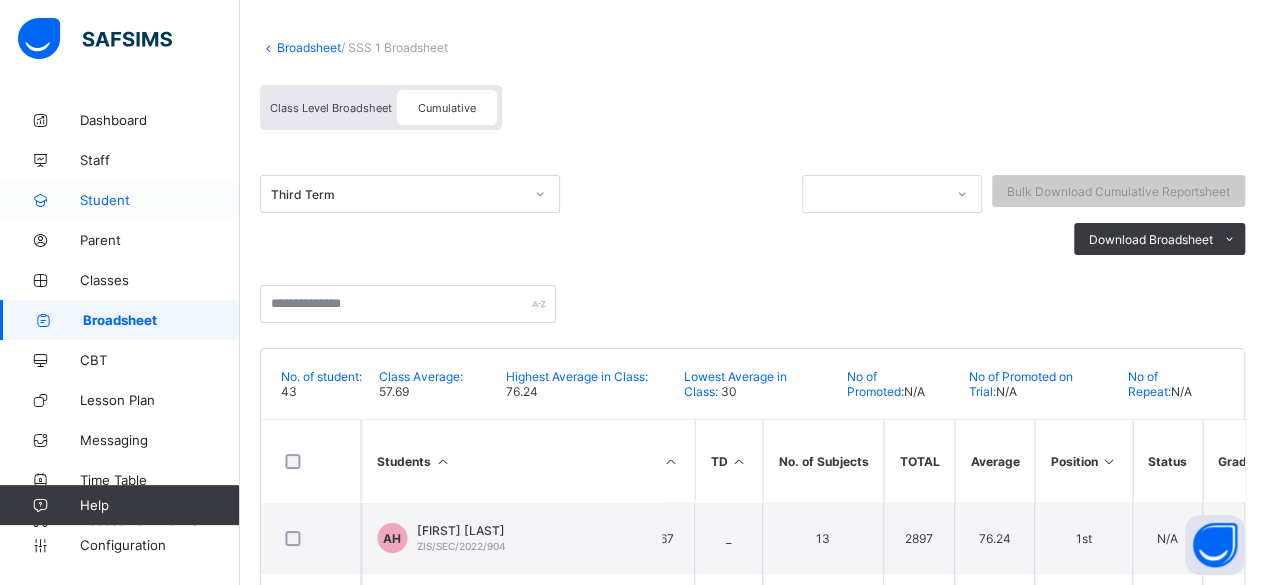 click on "Student" at bounding box center [160, 200] 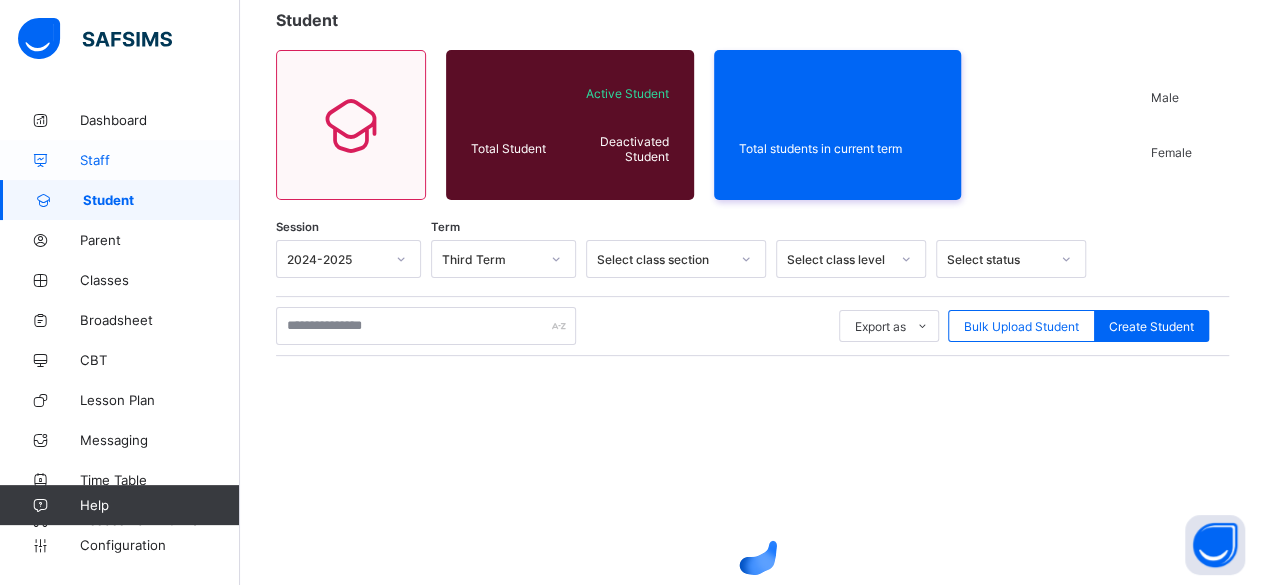 click on "Staff" at bounding box center [120, 160] 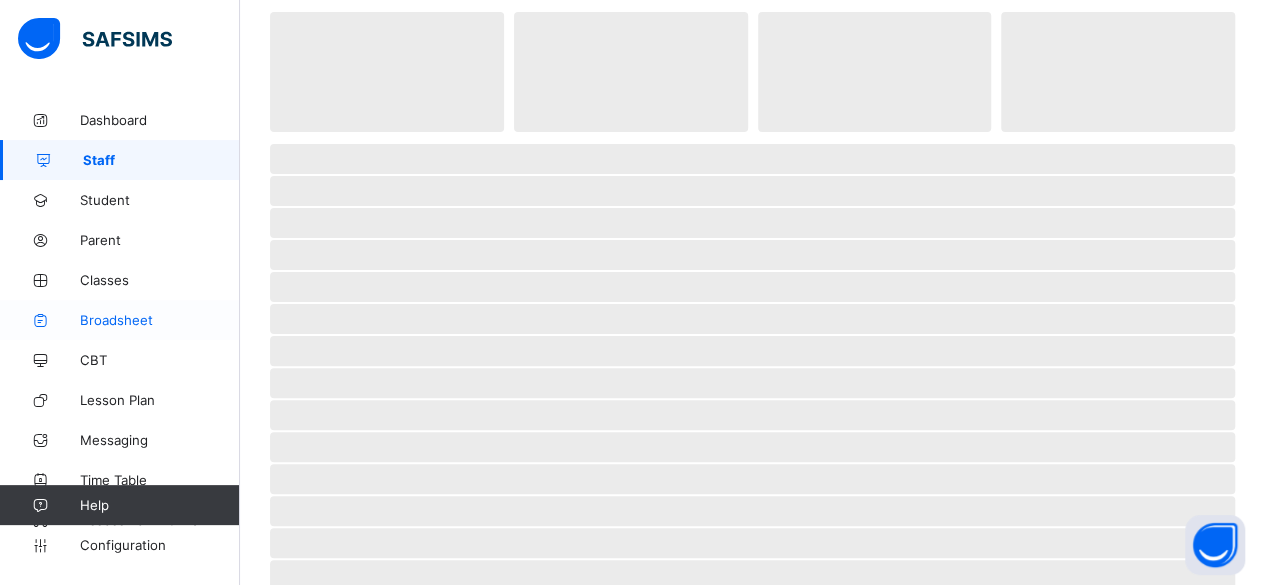 click on "Broadsheet" at bounding box center (120, 320) 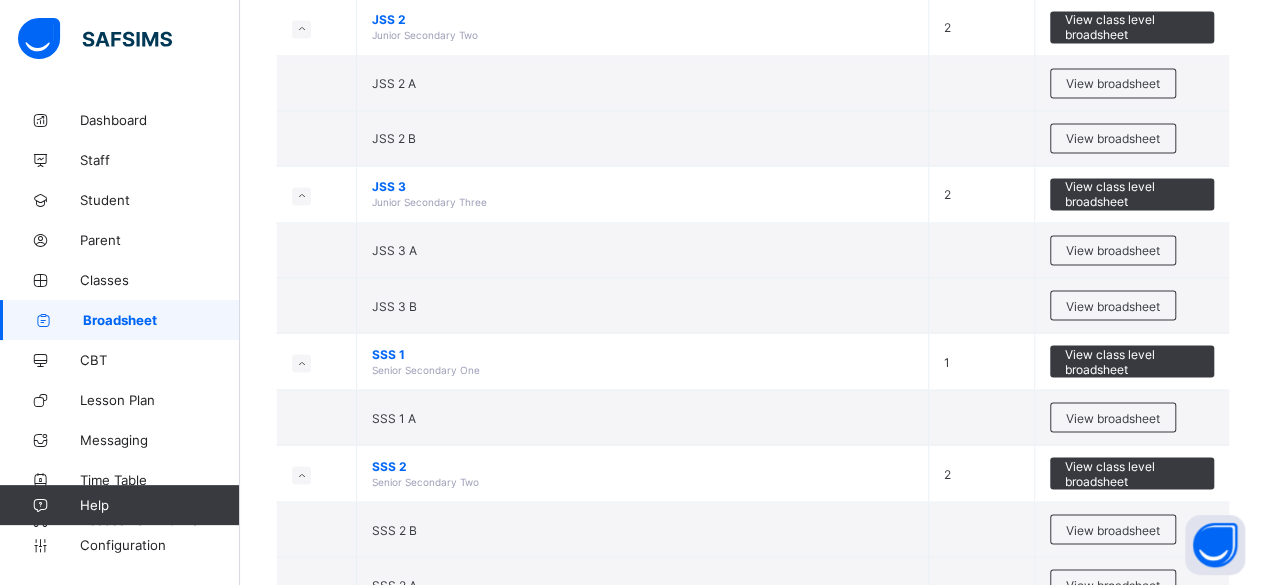 scroll, scrollTop: 1653, scrollLeft: 0, axis: vertical 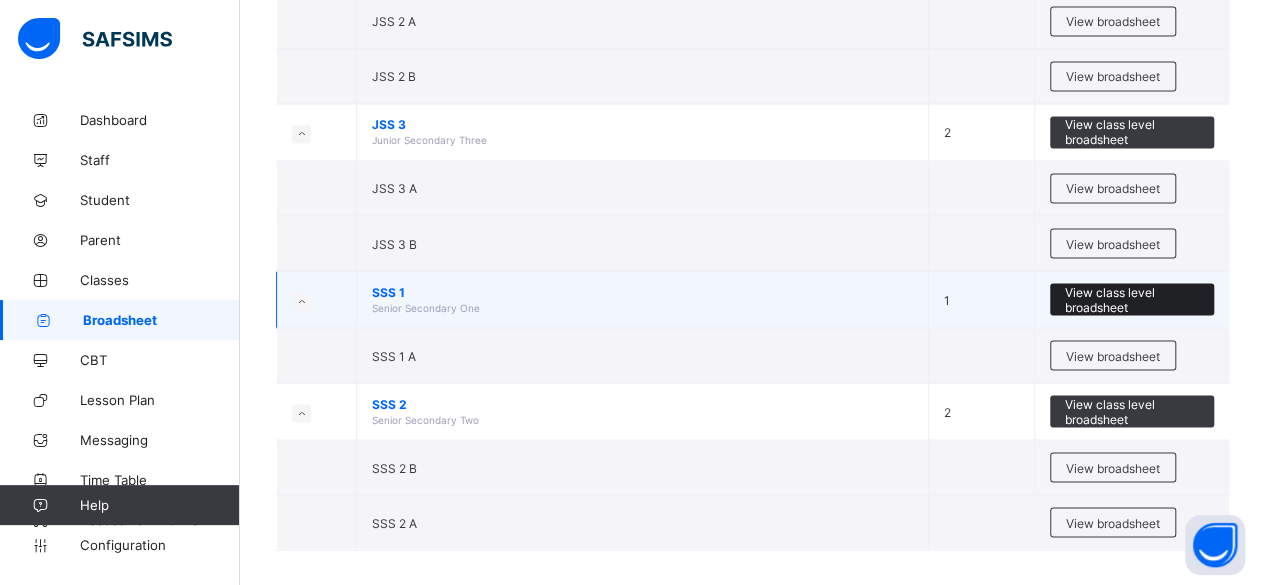 click on "View class level broadsheet" at bounding box center [1132, 299] 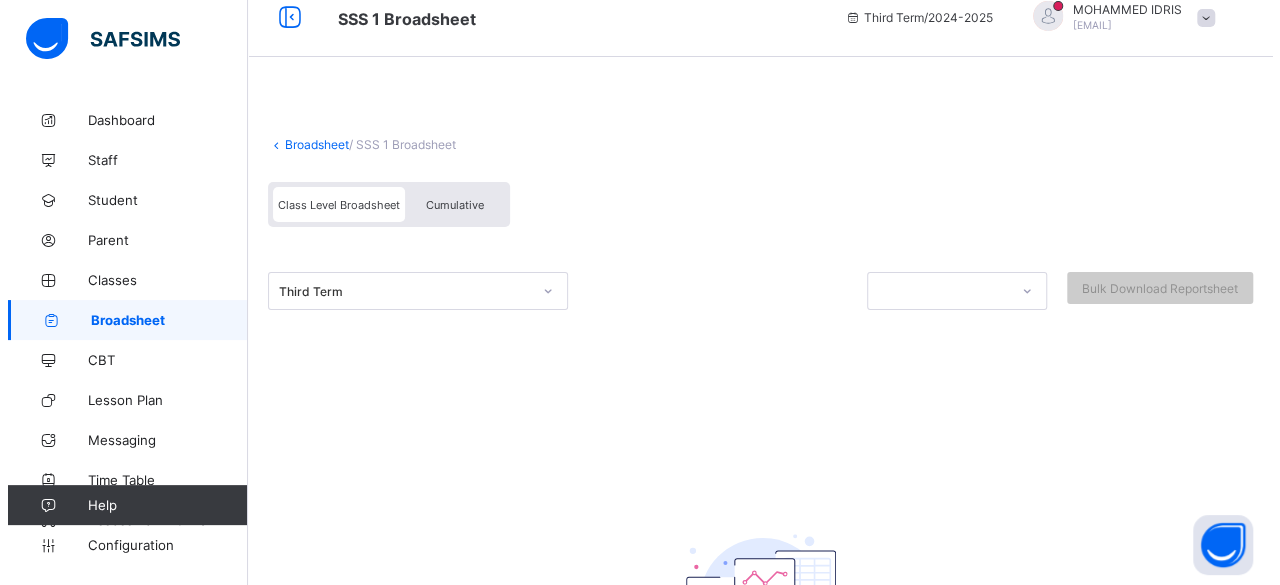 scroll, scrollTop: 0, scrollLeft: 0, axis: both 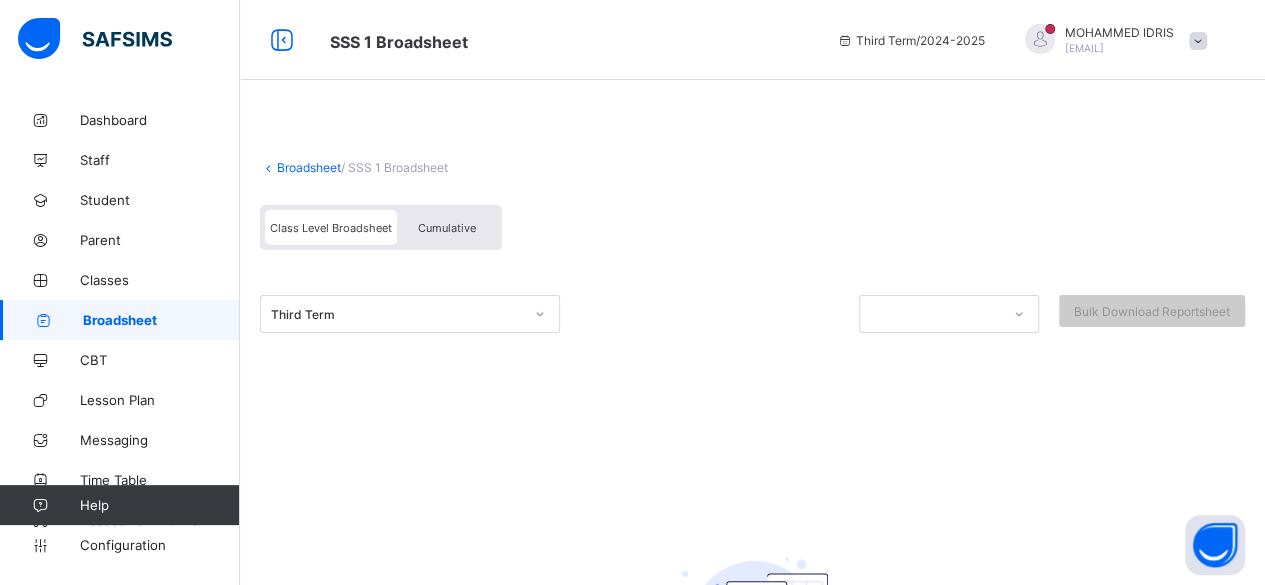 click on "Cumulative" at bounding box center [447, 227] 